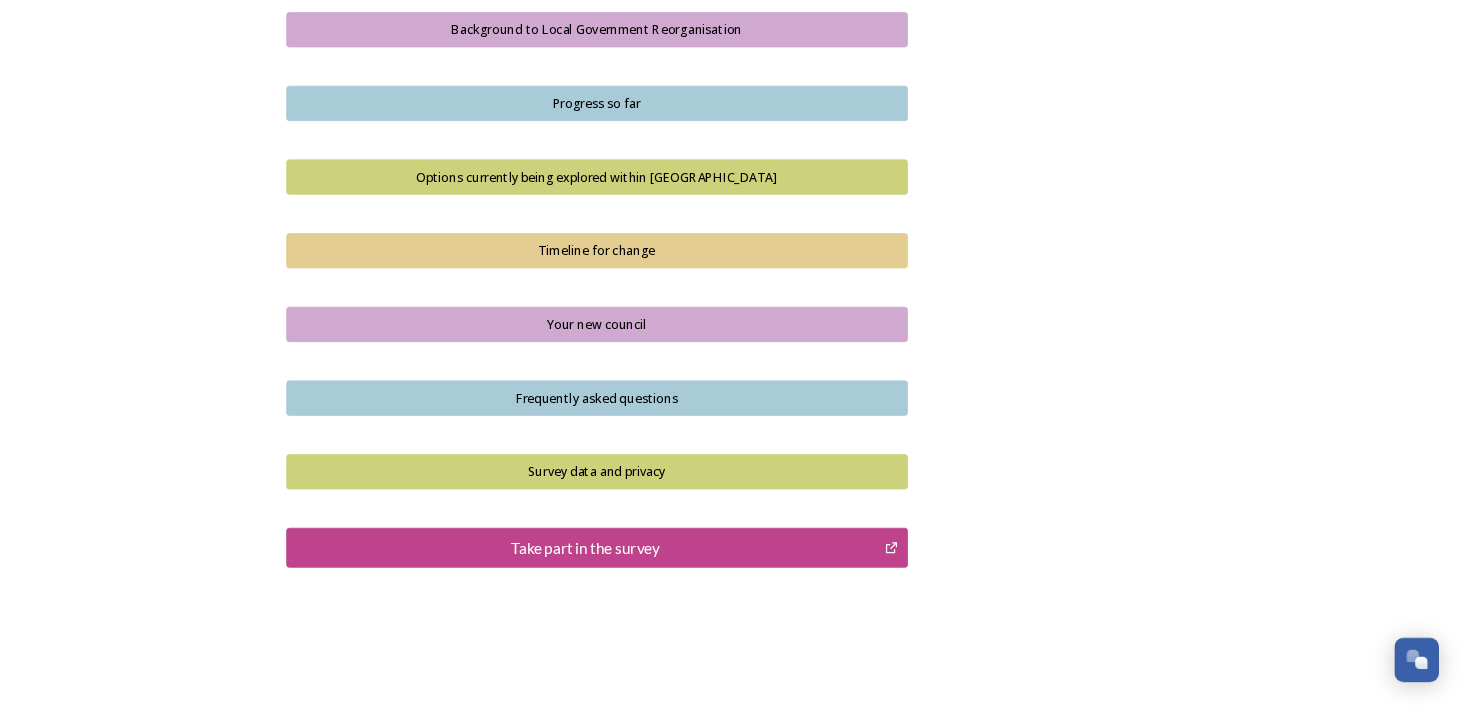 scroll, scrollTop: 1241, scrollLeft: 0, axis: vertical 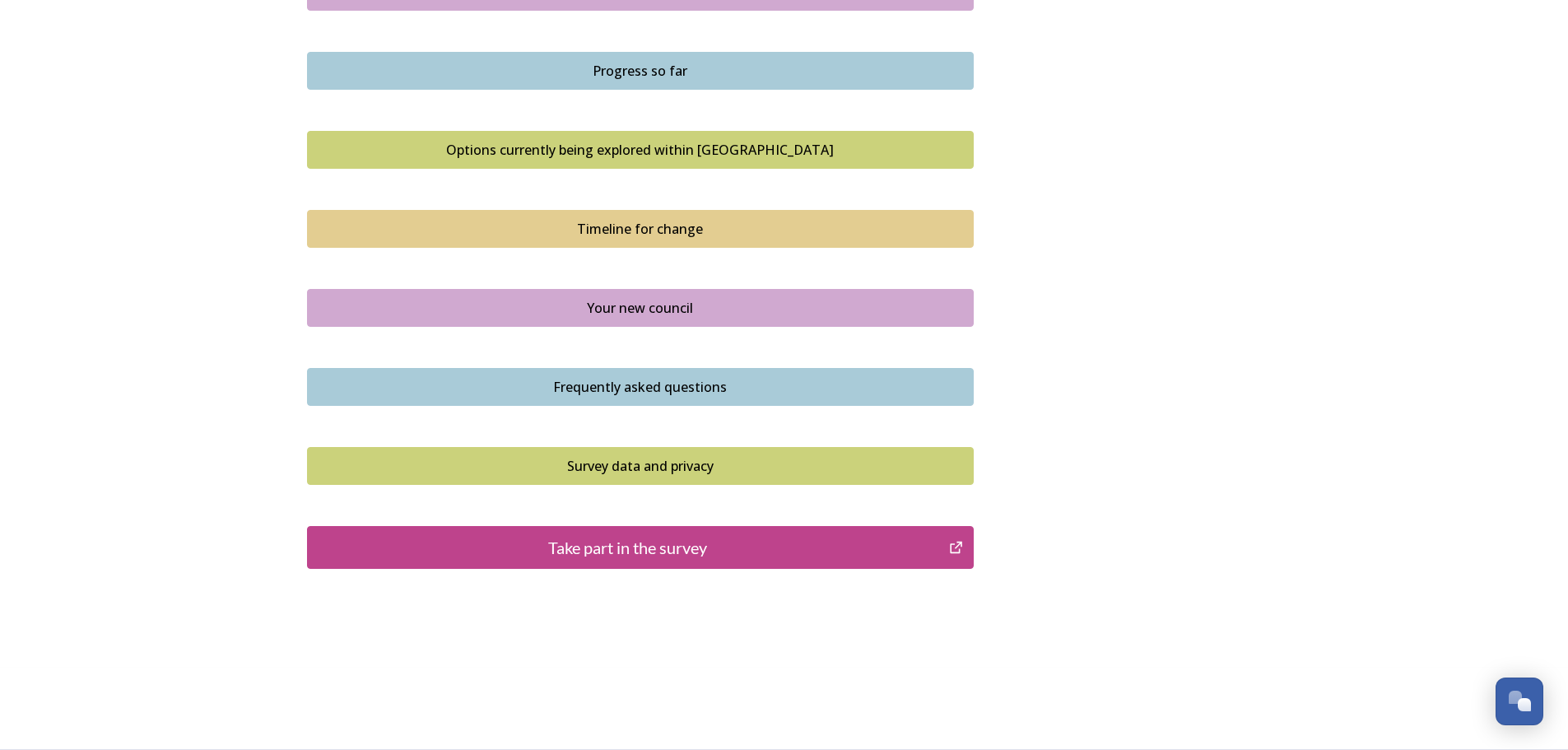 click on "Take part in the survey" at bounding box center (628, 547) 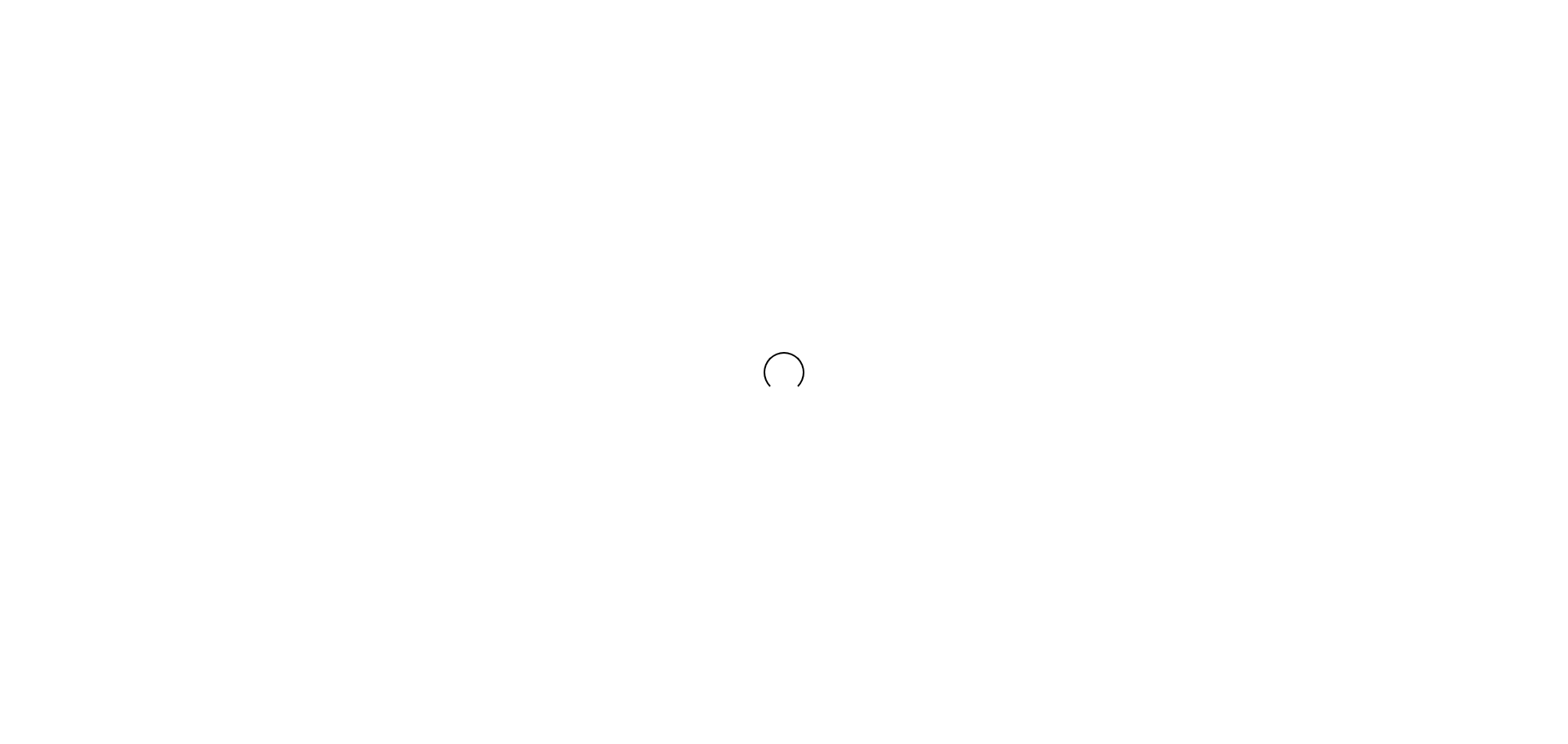 scroll, scrollTop: 0, scrollLeft: 0, axis: both 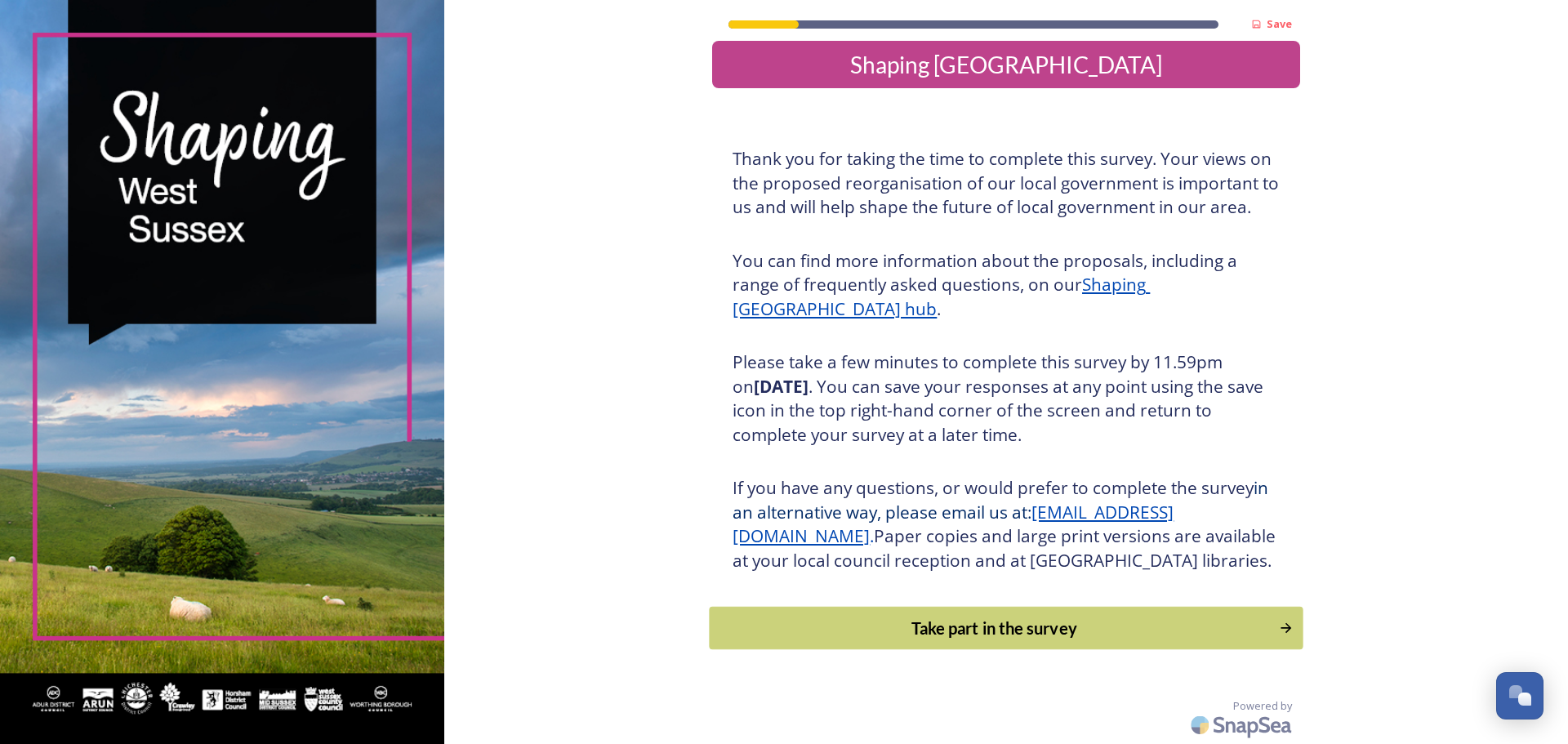 click on "Take part in the survey" at bounding box center (995, 628) 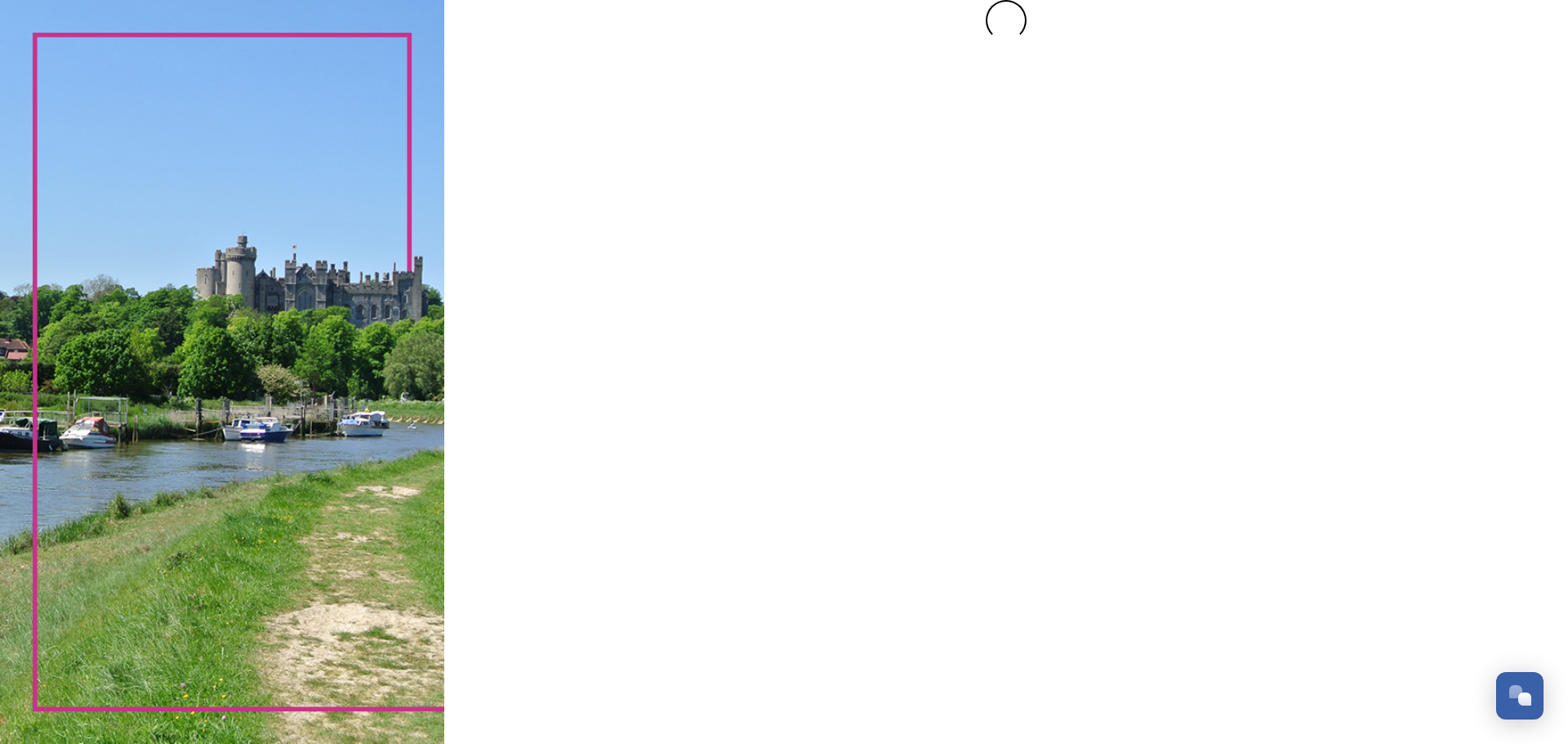 scroll, scrollTop: 0, scrollLeft: 0, axis: both 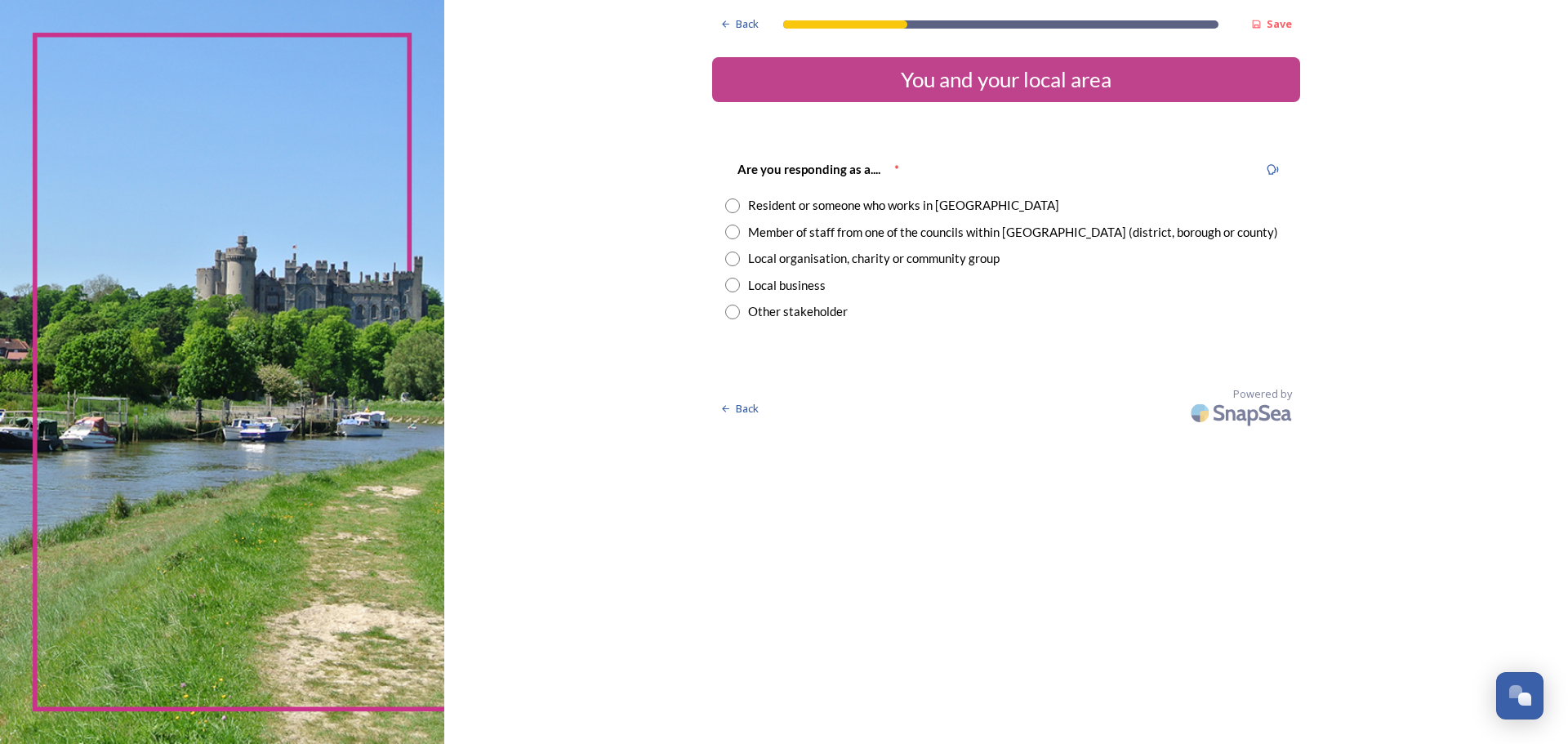click at bounding box center [733, 206] 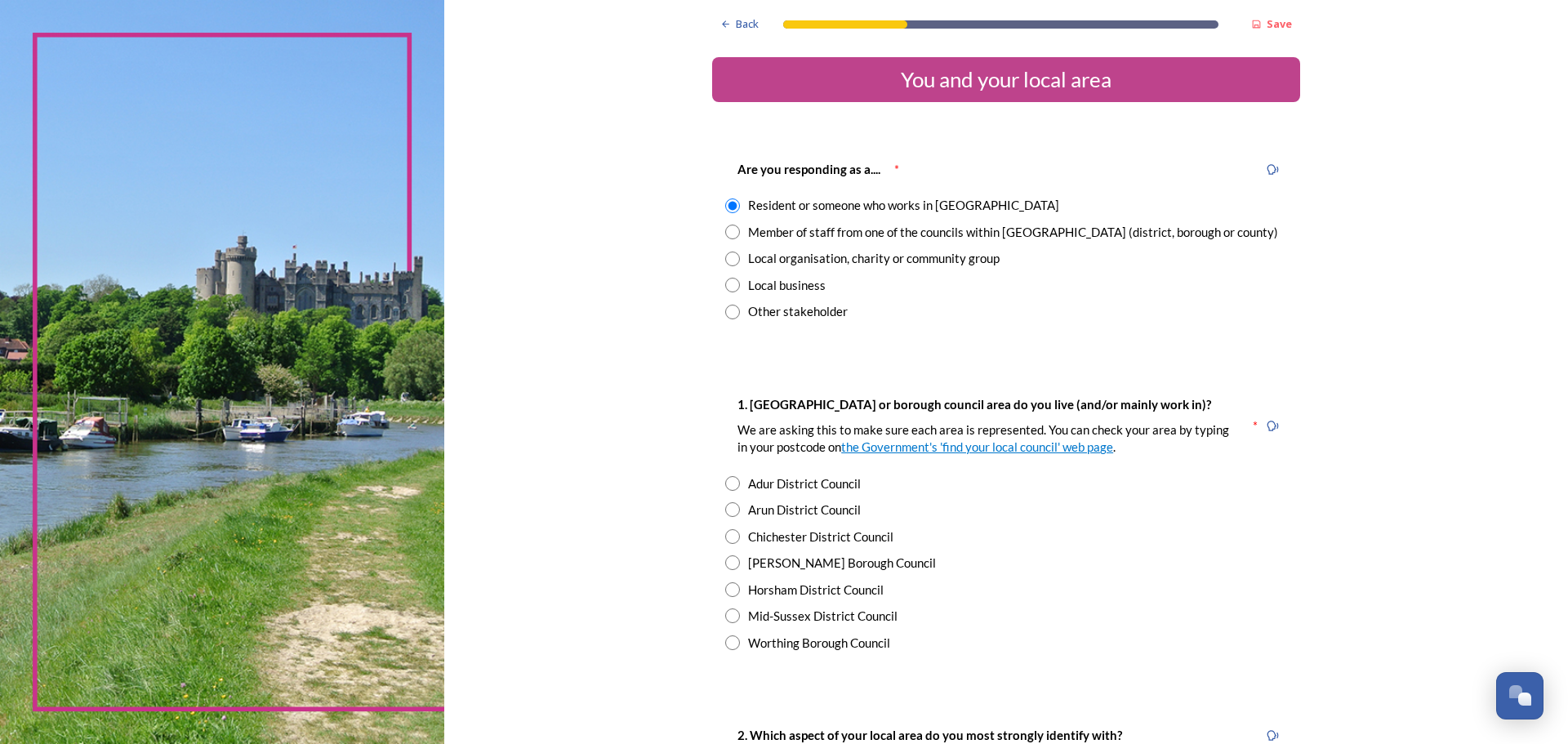 click at bounding box center (733, 232) 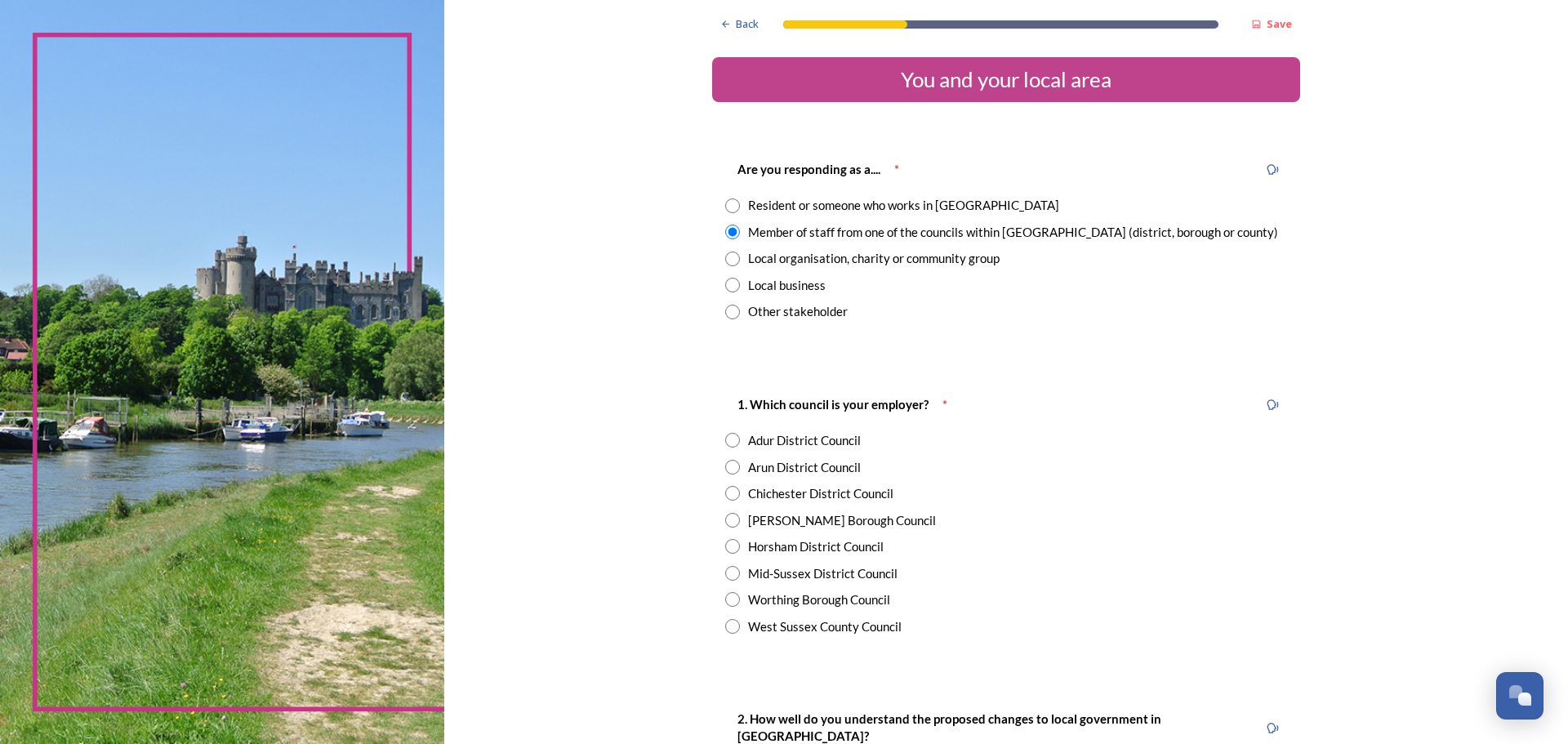 click at bounding box center (733, 206) 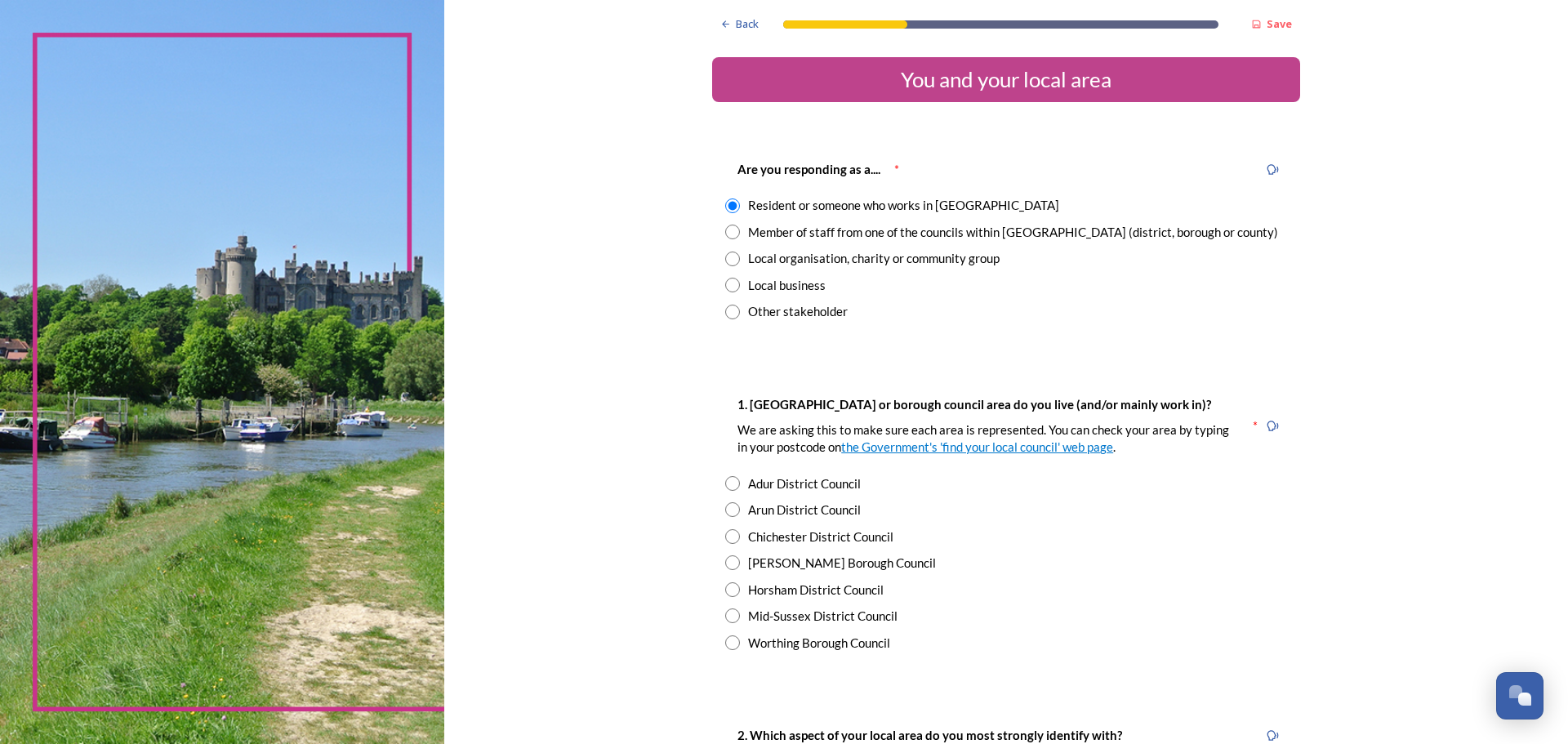click at bounding box center [733, 643] 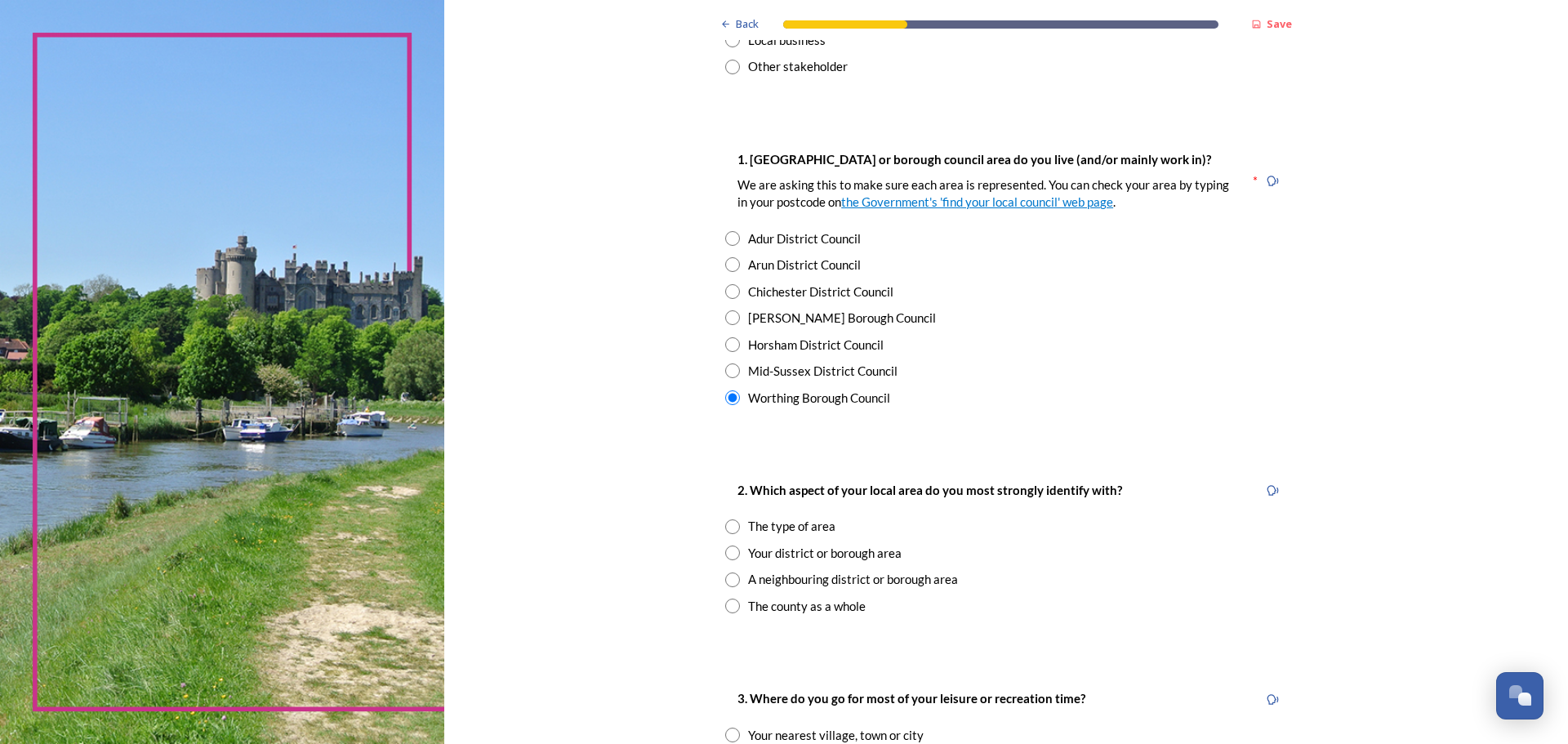 scroll, scrollTop: 327, scrollLeft: 0, axis: vertical 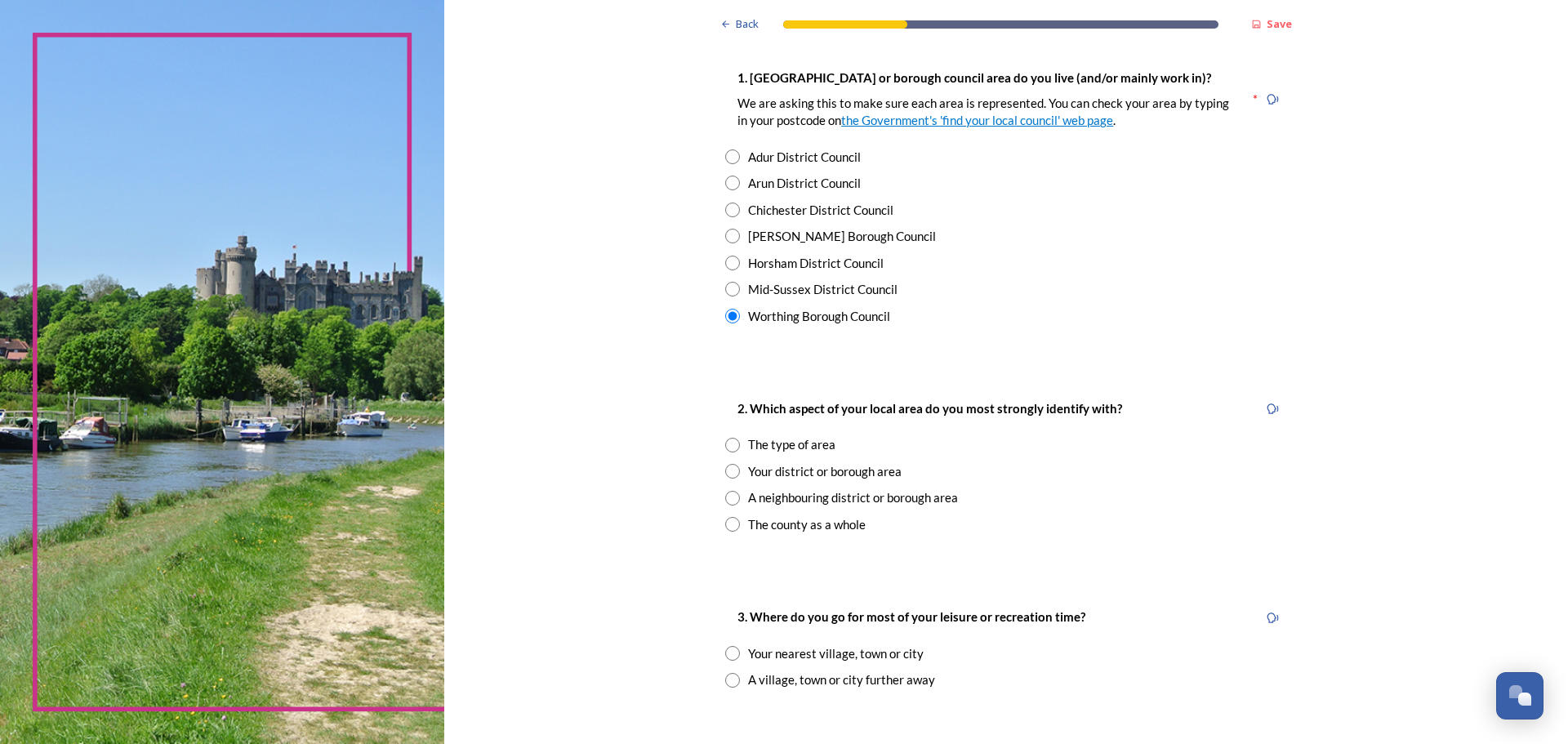 click at bounding box center [733, 471] 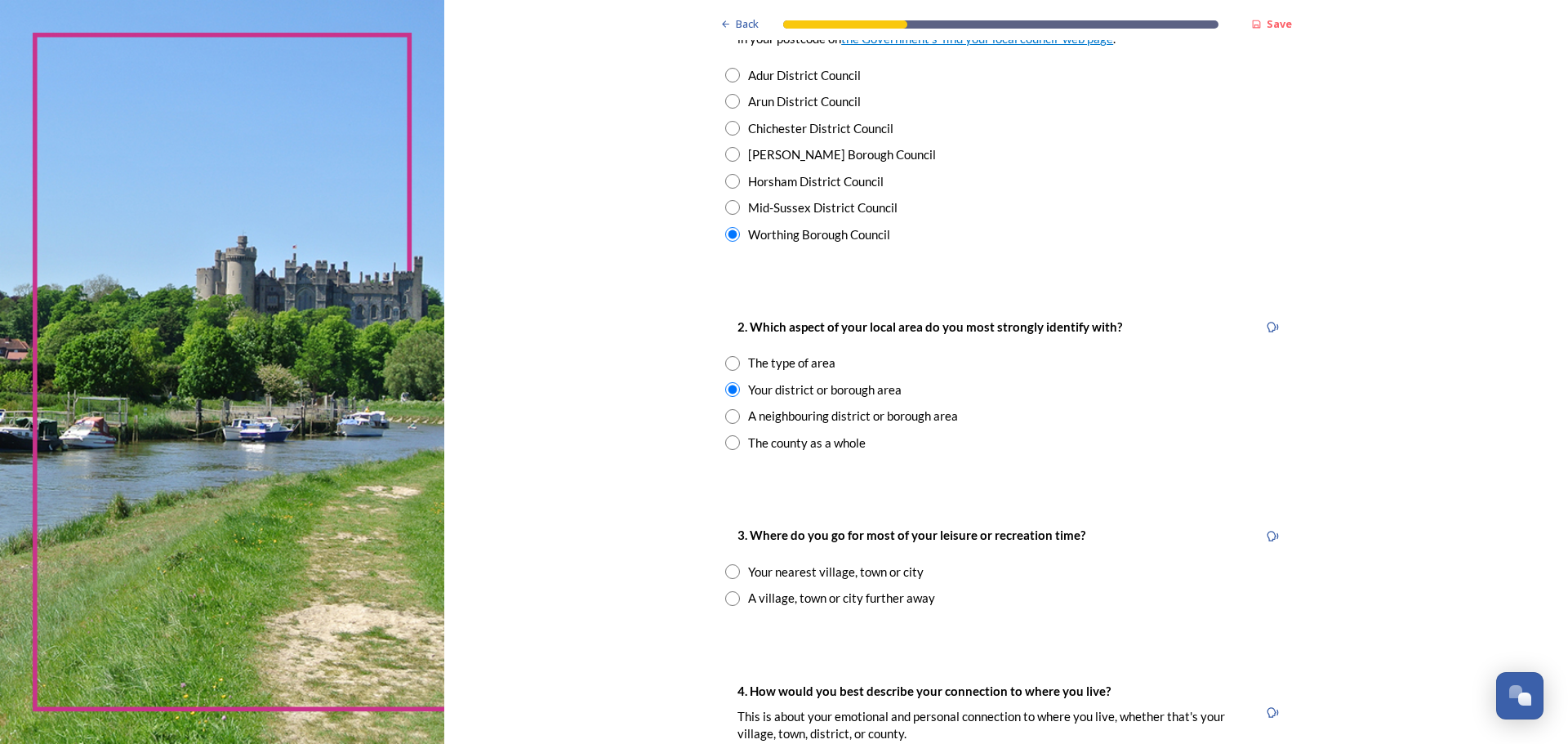 scroll, scrollTop: 490, scrollLeft: 0, axis: vertical 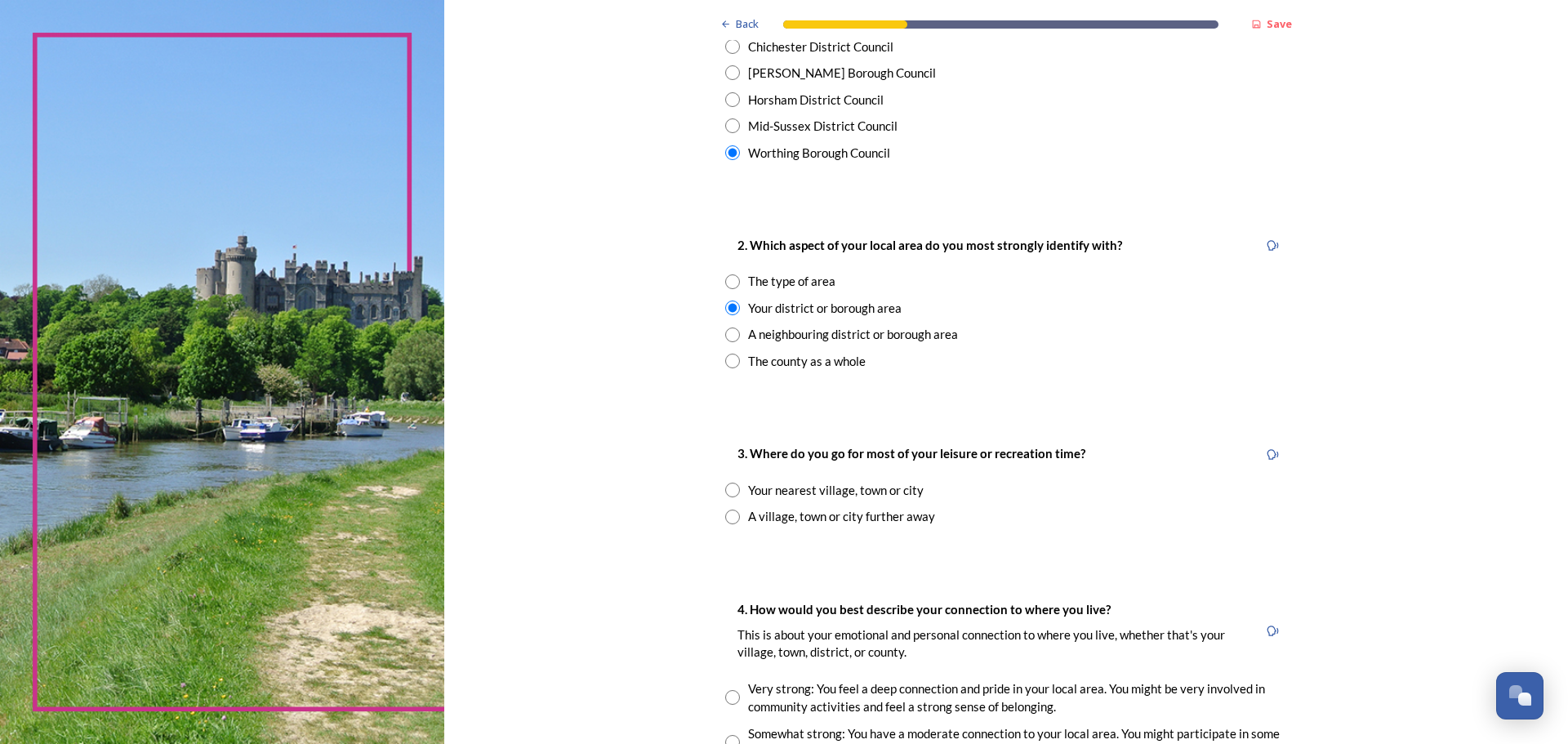 click at bounding box center (733, 490) 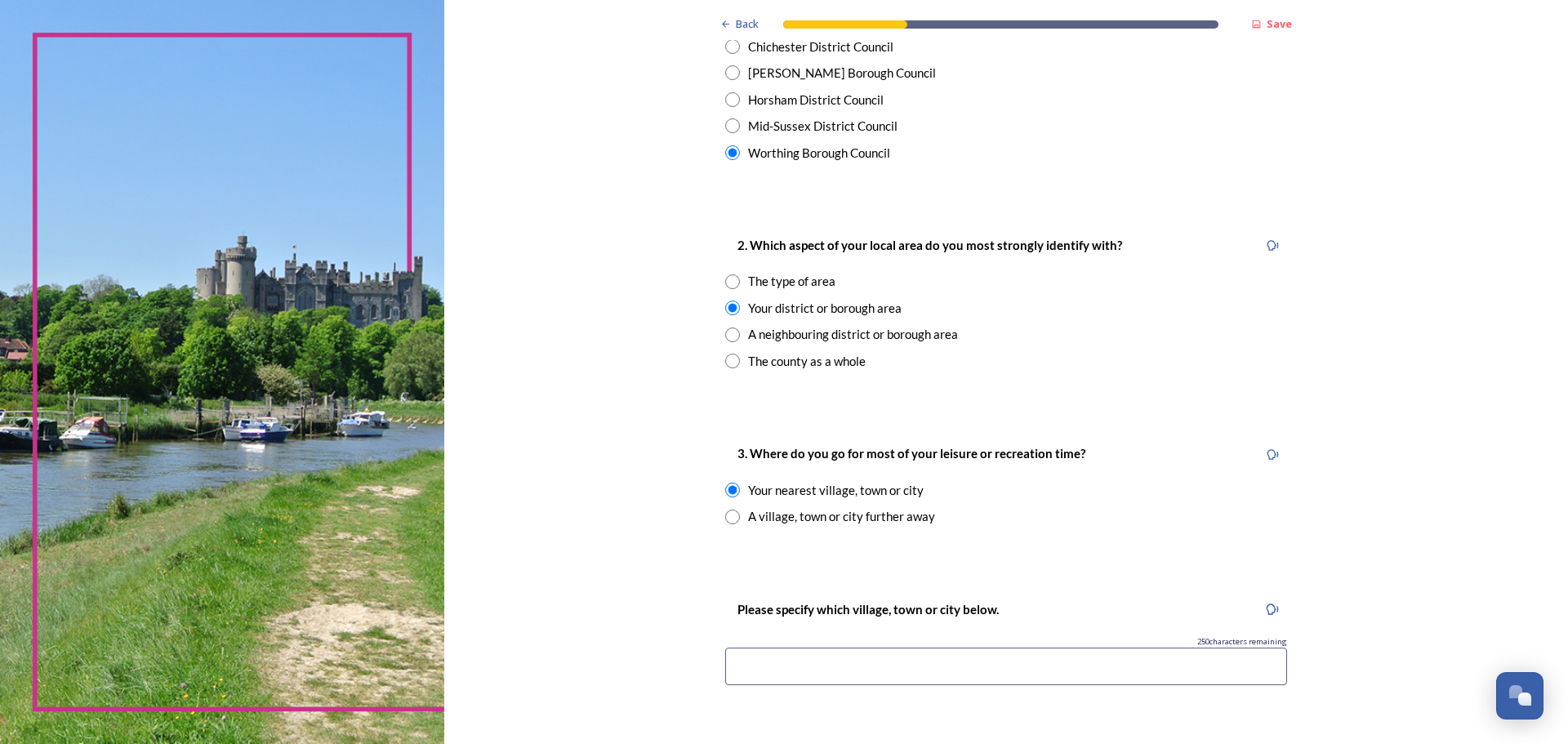 click at bounding box center (733, 517) 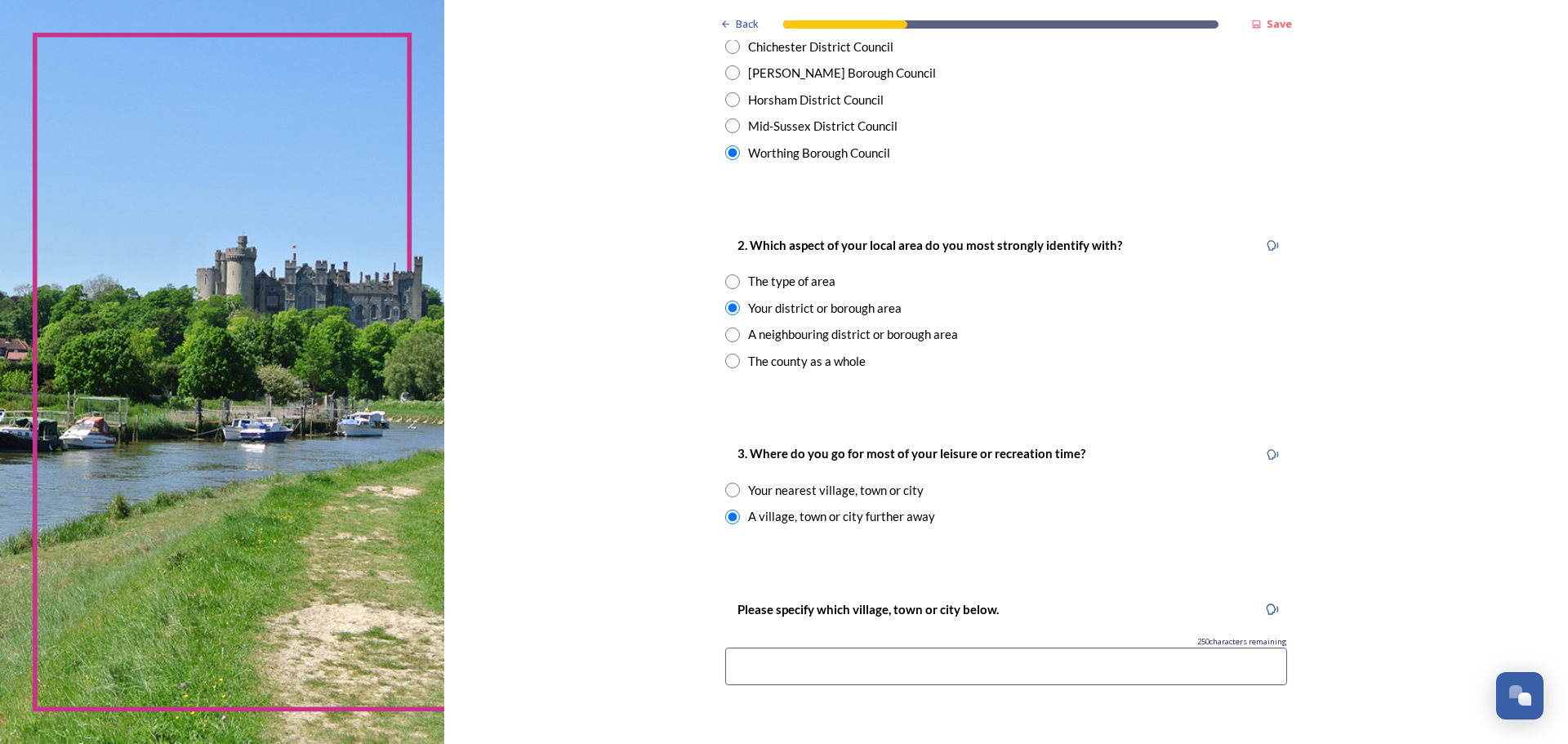 click at bounding box center (733, 490) 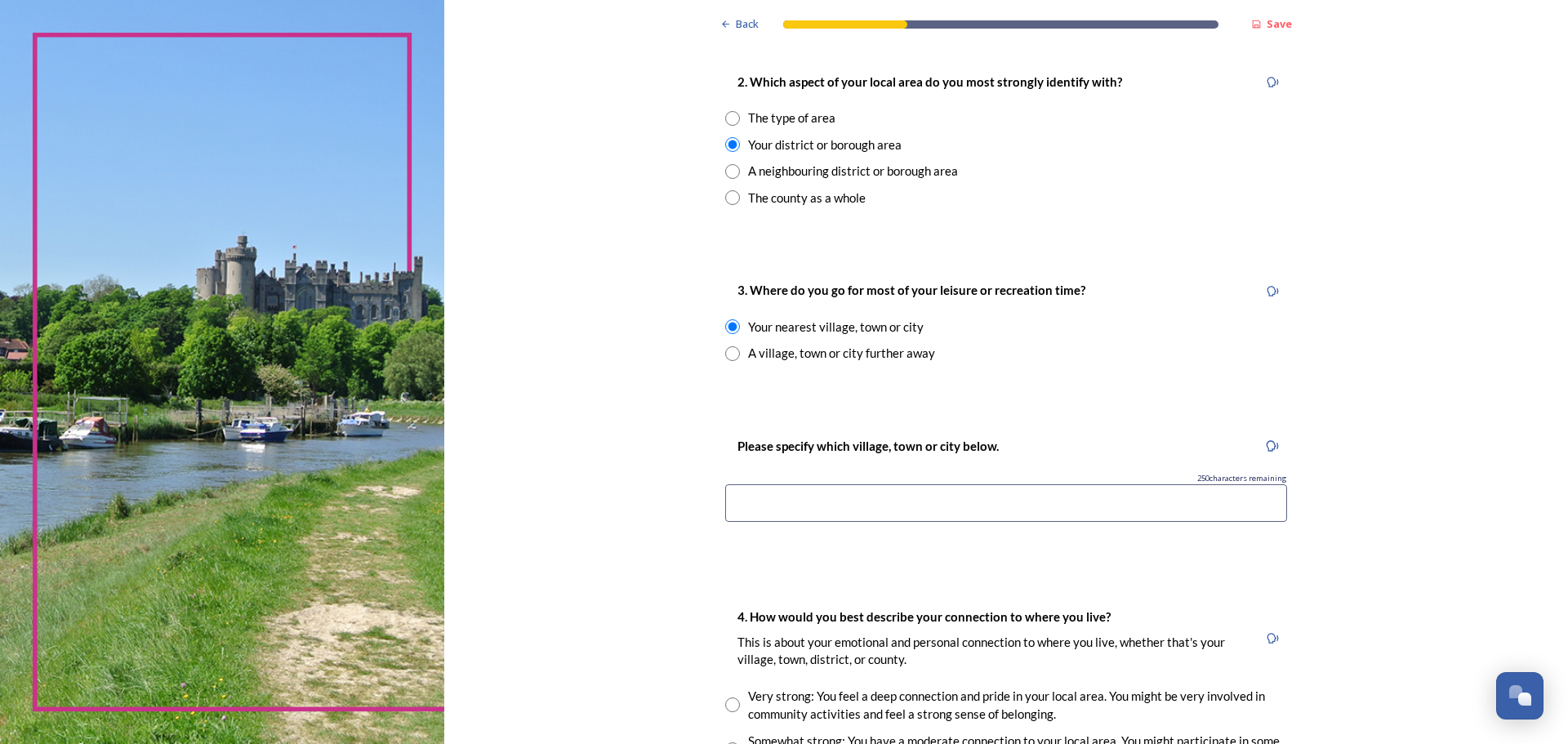 scroll, scrollTop: 735, scrollLeft: 0, axis: vertical 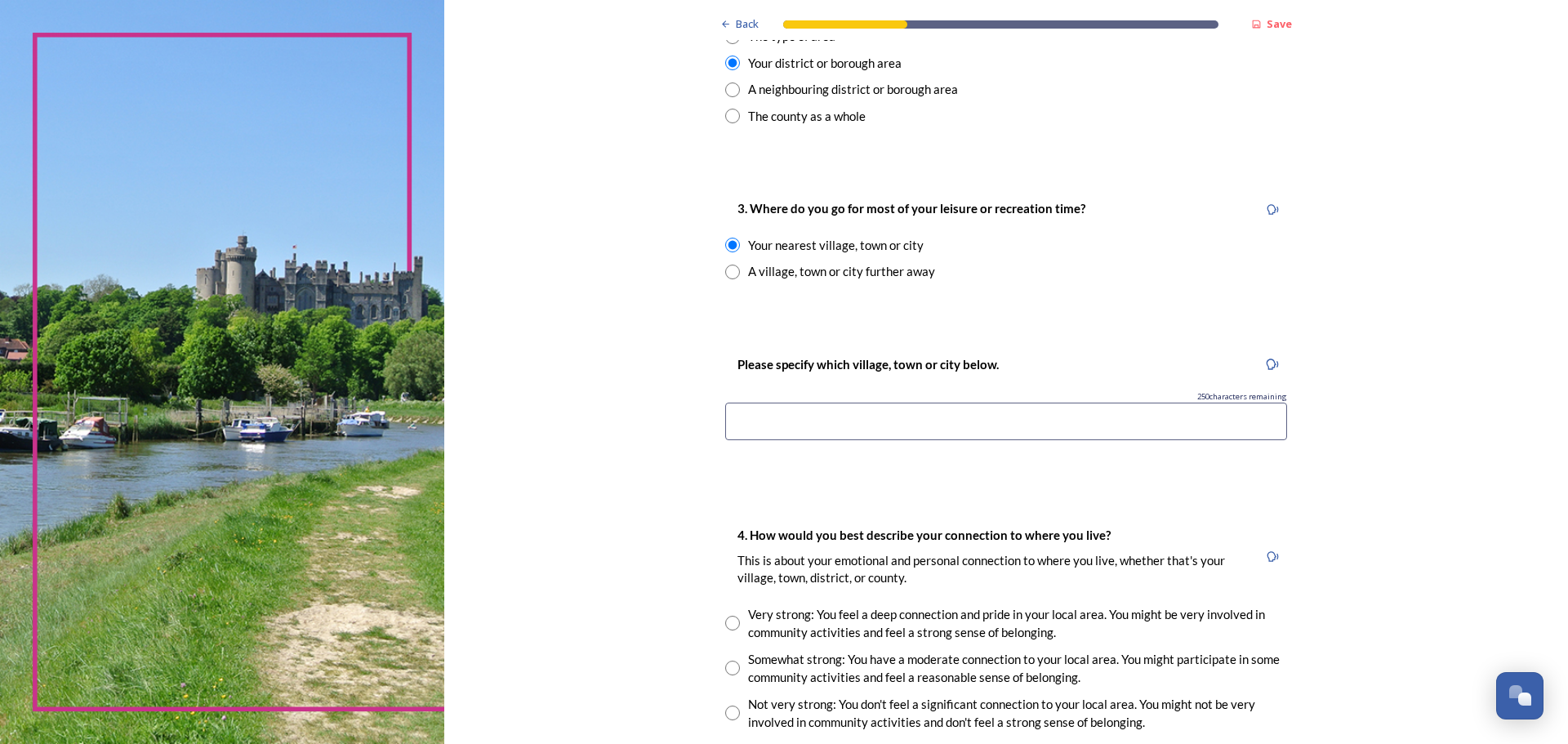 click at bounding box center (1006, 421) 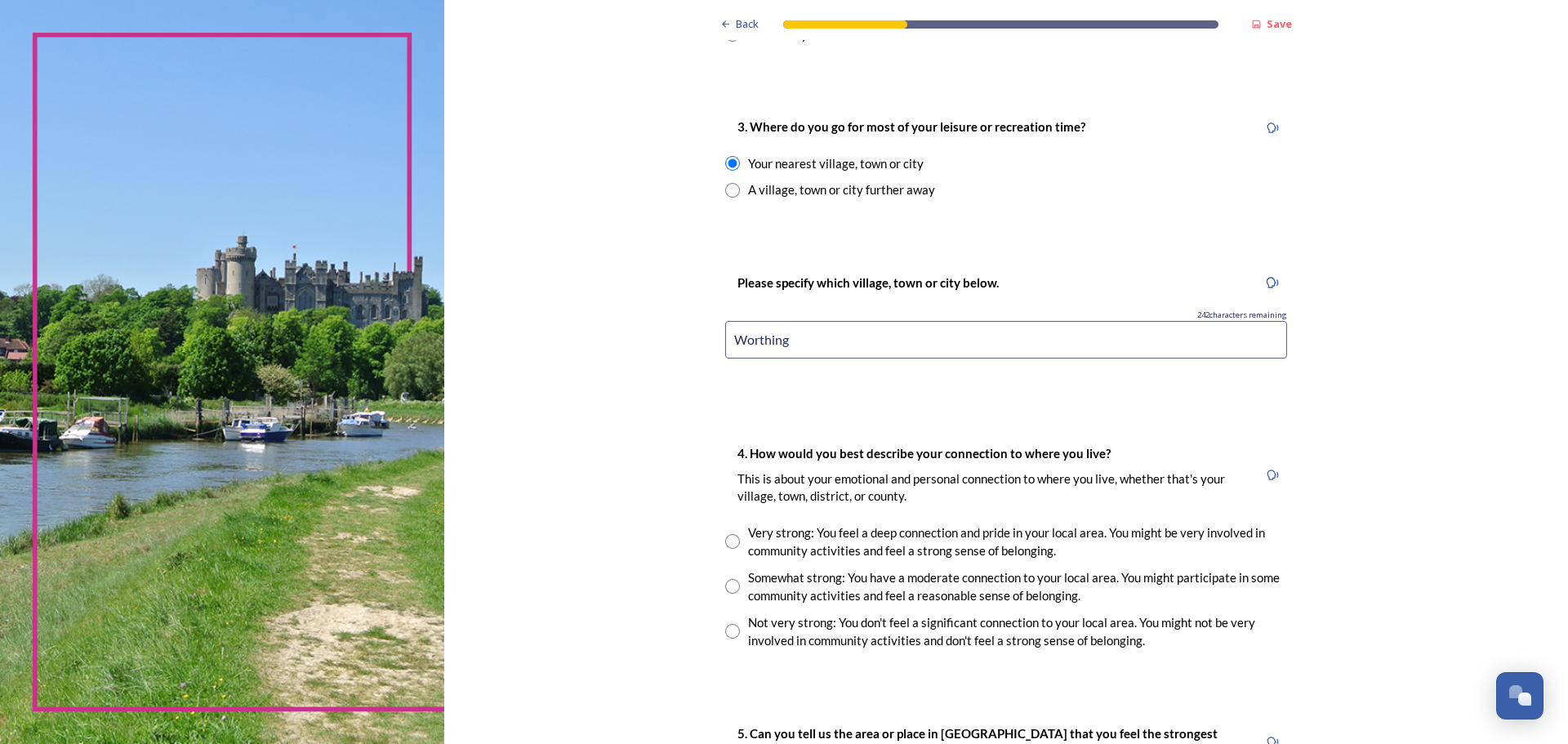 scroll, scrollTop: 898, scrollLeft: 0, axis: vertical 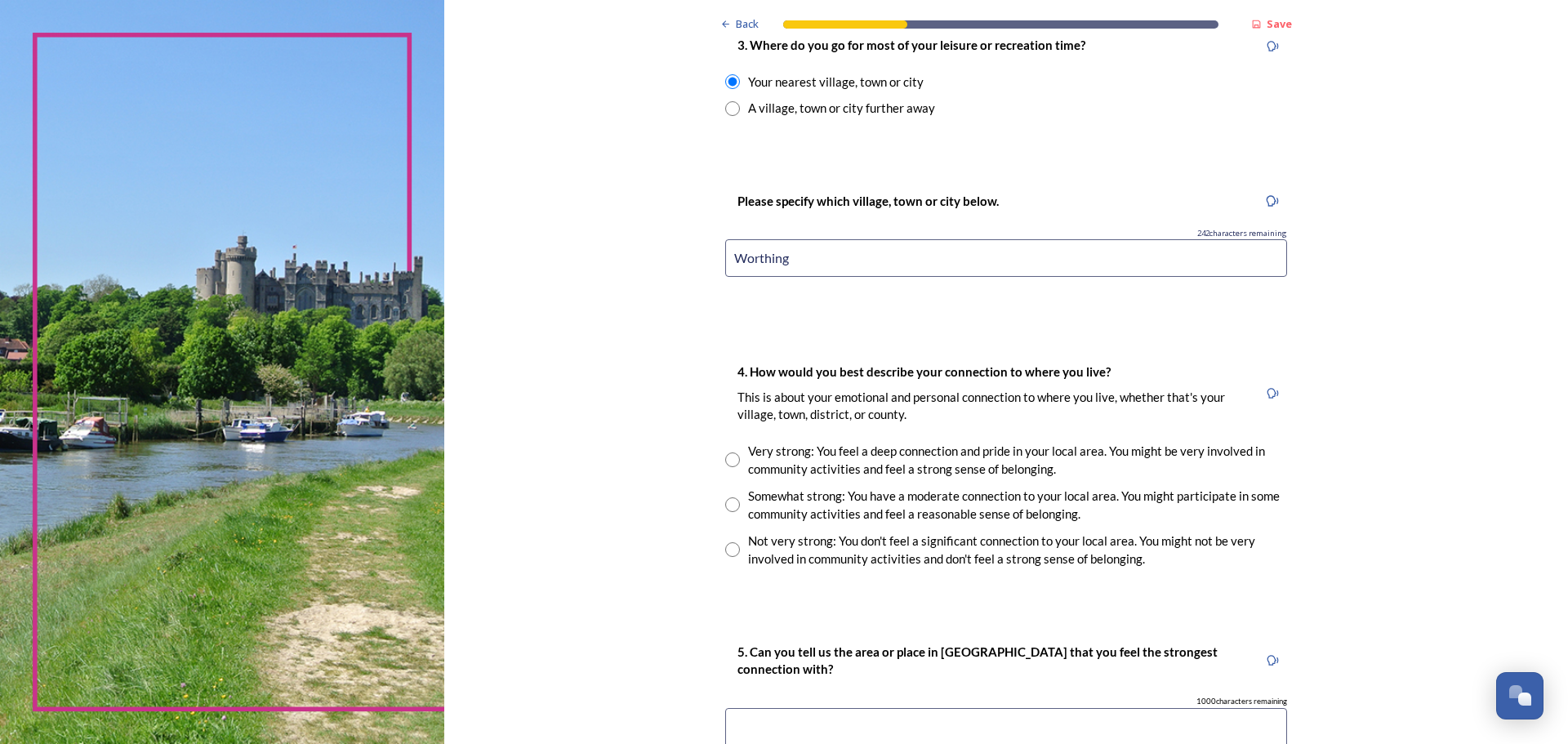 type on "Worthing" 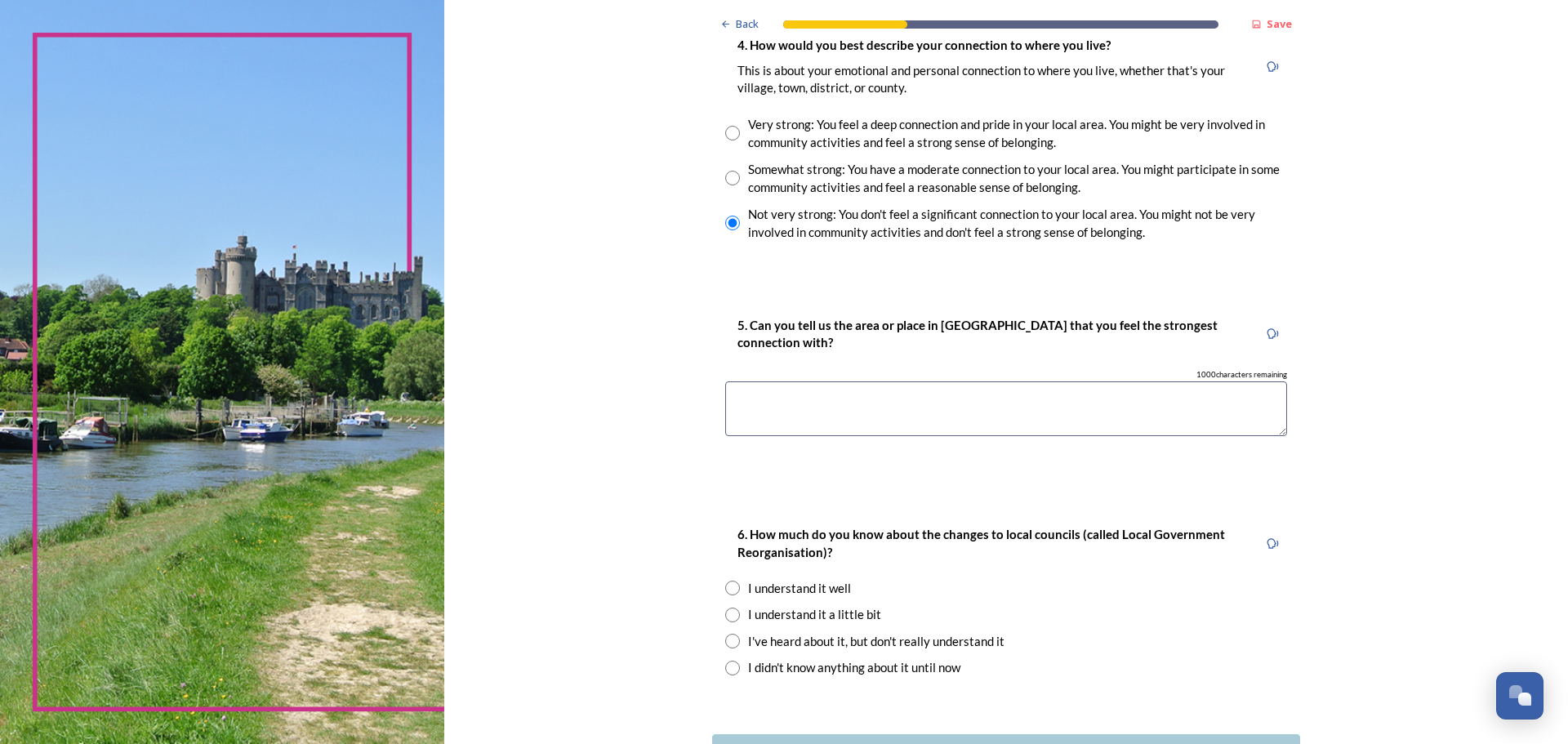 scroll, scrollTop: 1350, scrollLeft: 0, axis: vertical 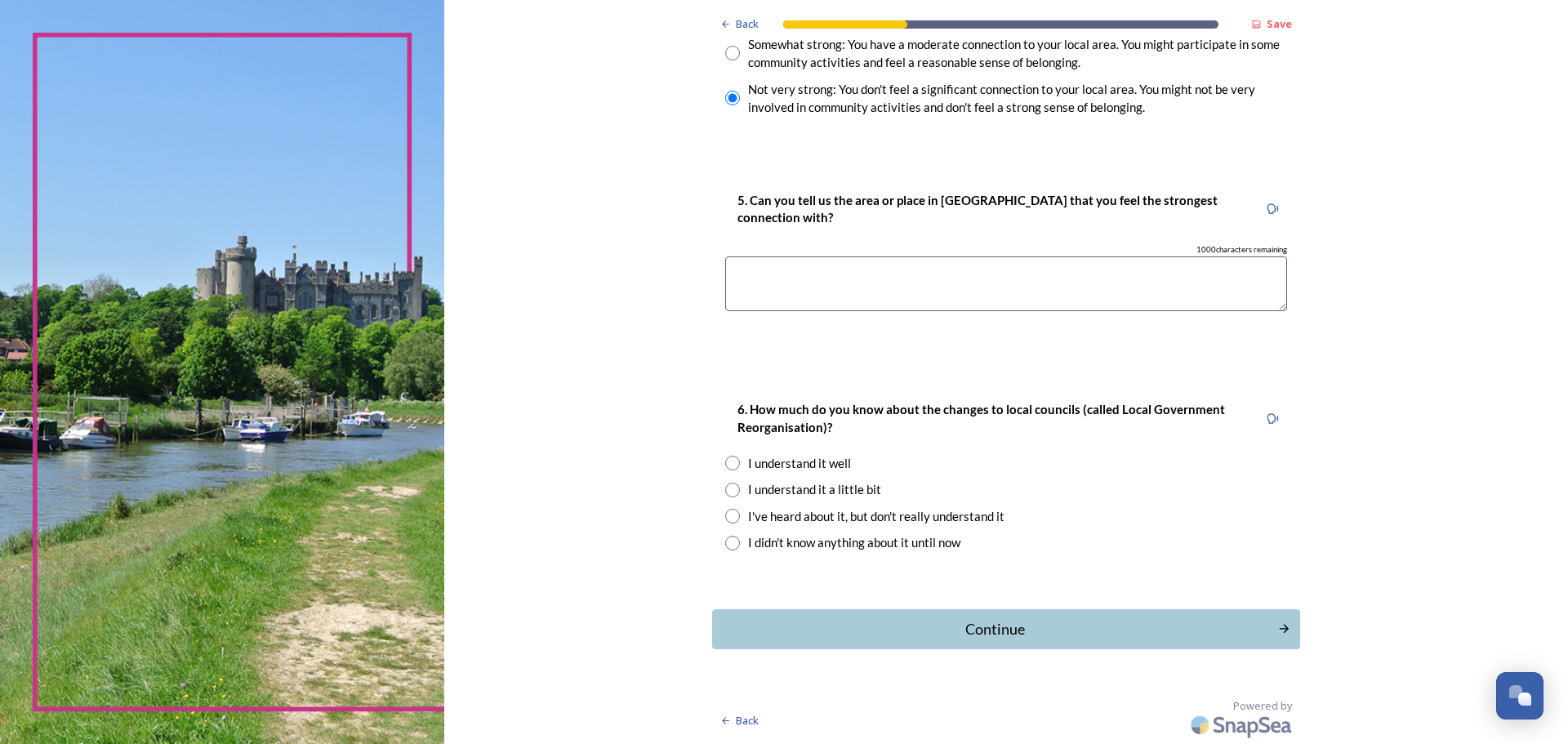 click at bounding box center [733, 463] 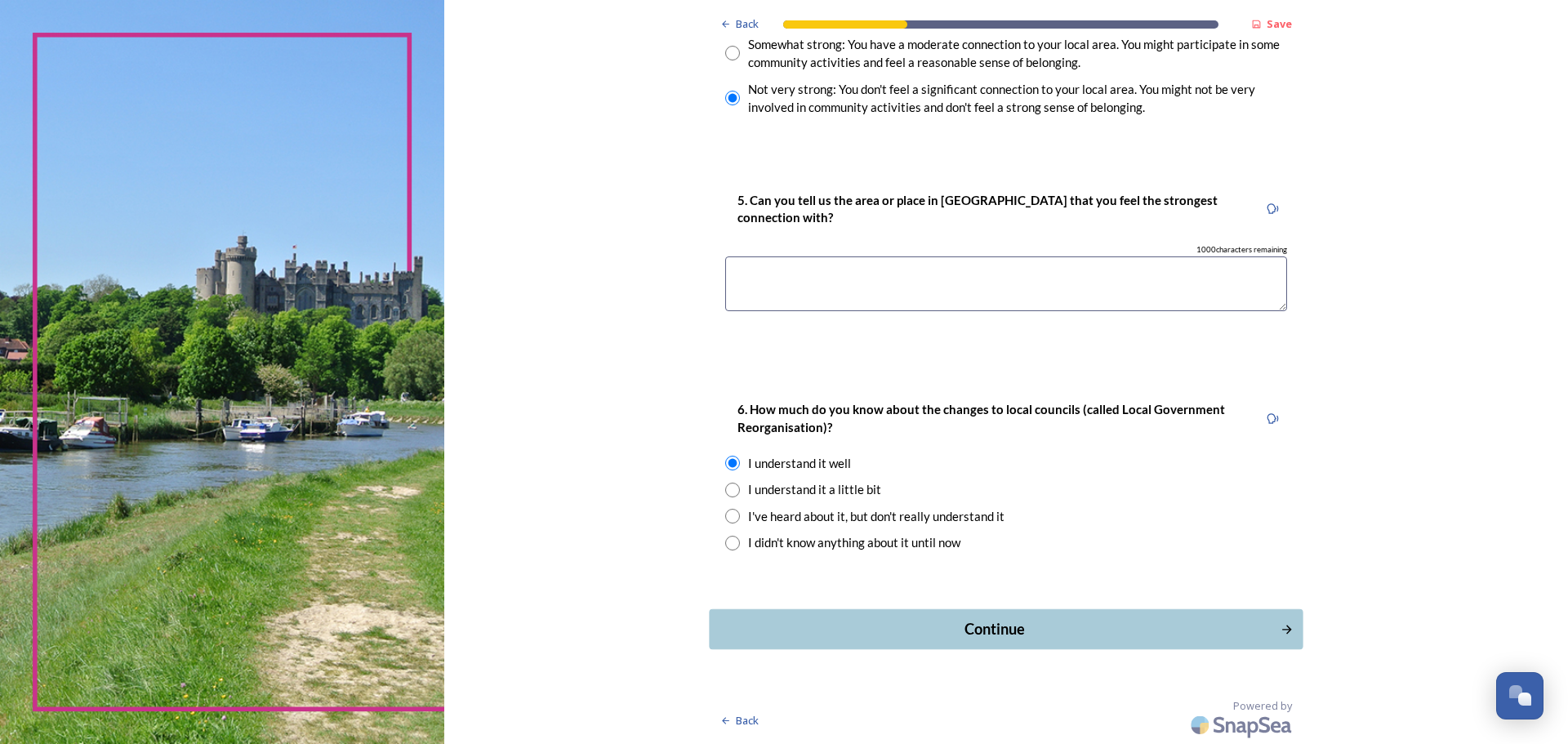 click on "Continue" at bounding box center (995, 629) 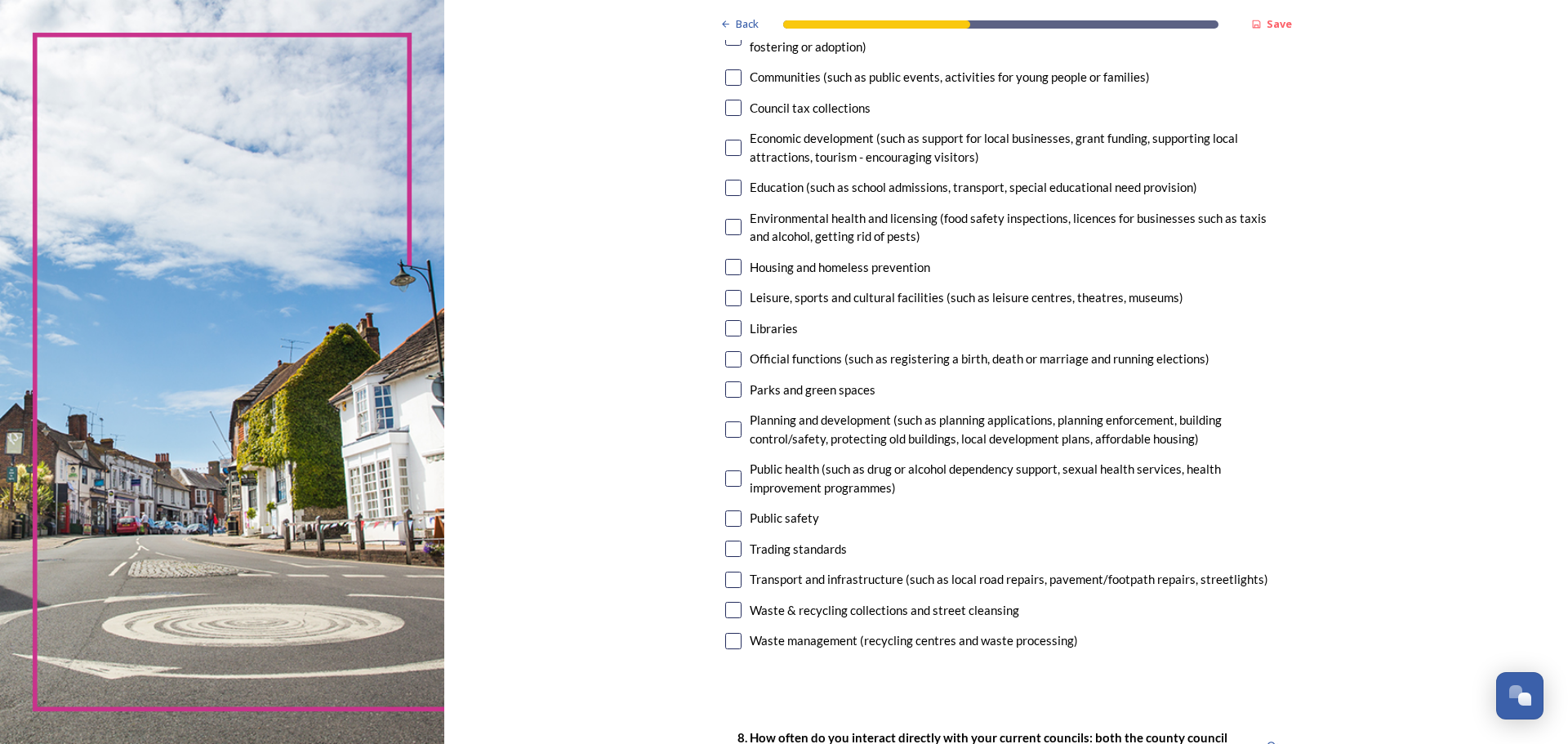scroll, scrollTop: 82, scrollLeft: 0, axis: vertical 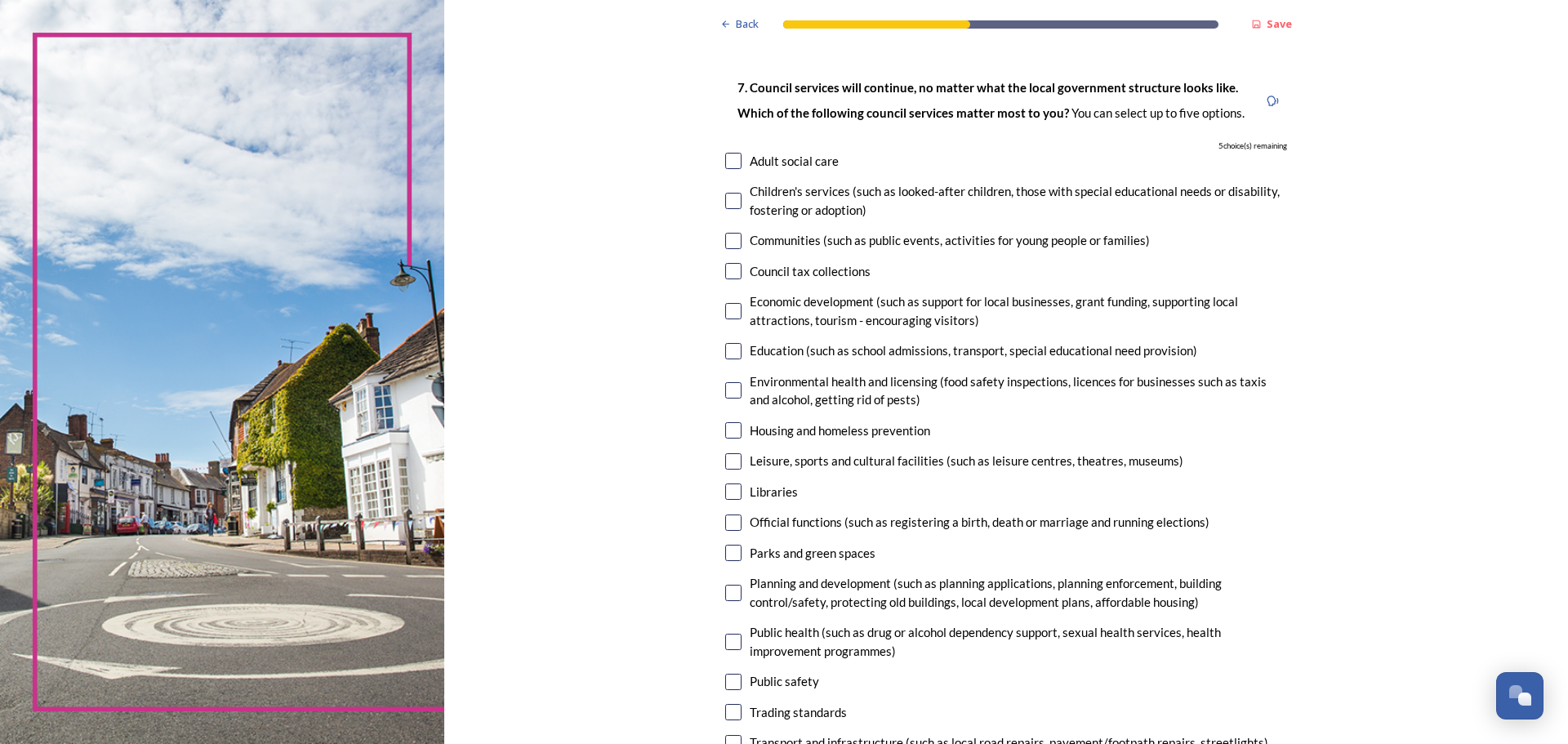 click at bounding box center (733, 201) 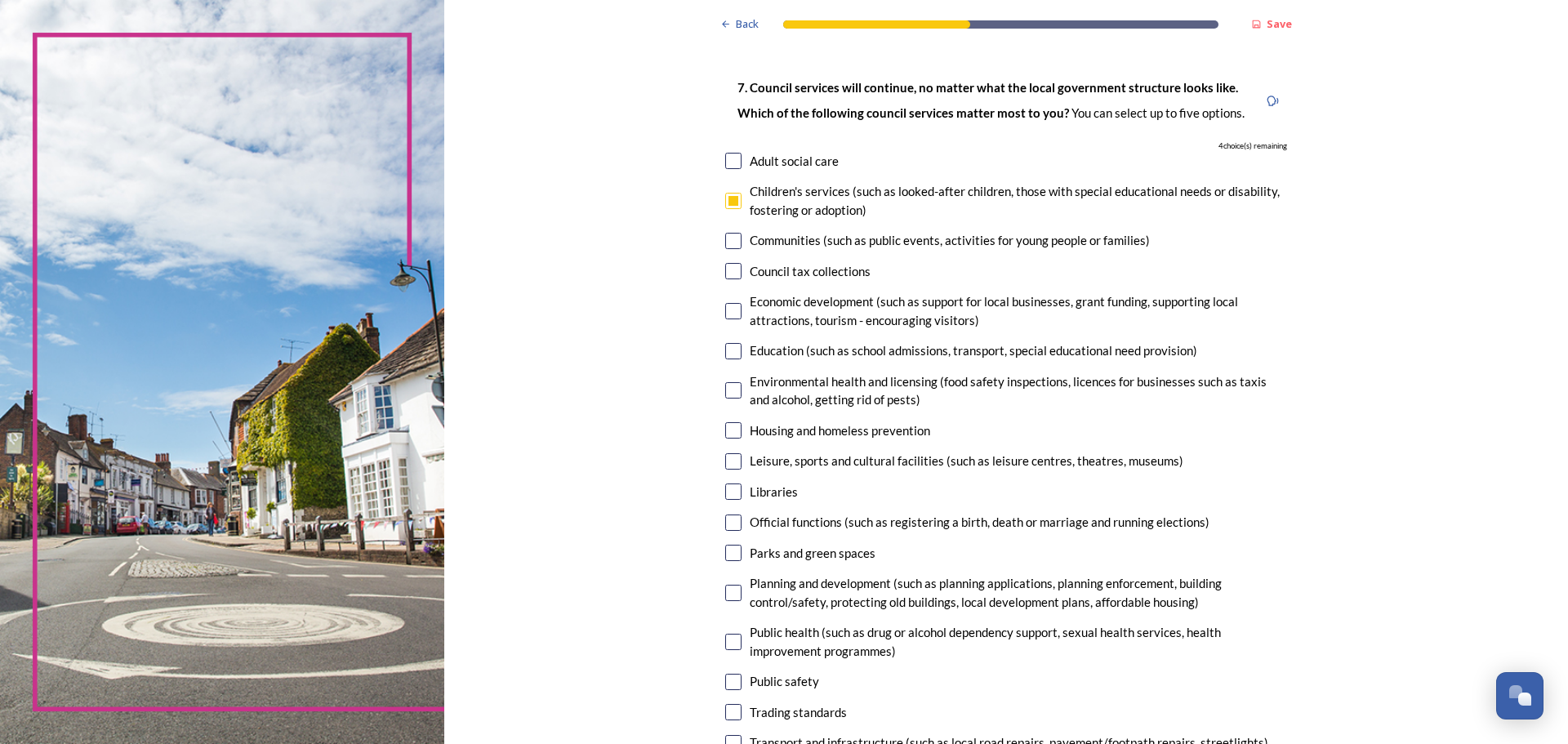 click at bounding box center (733, 430) 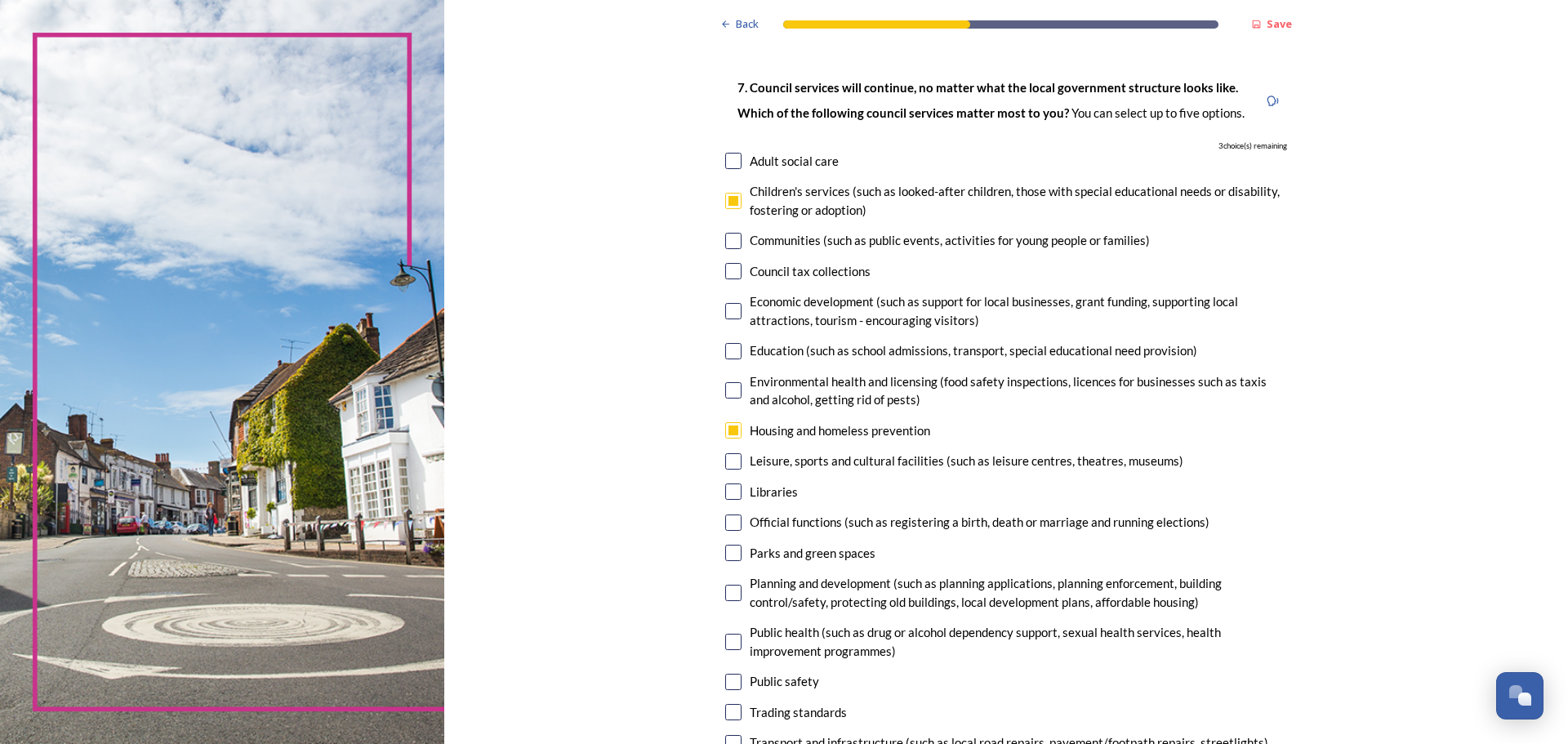 click at bounding box center (733, 553) 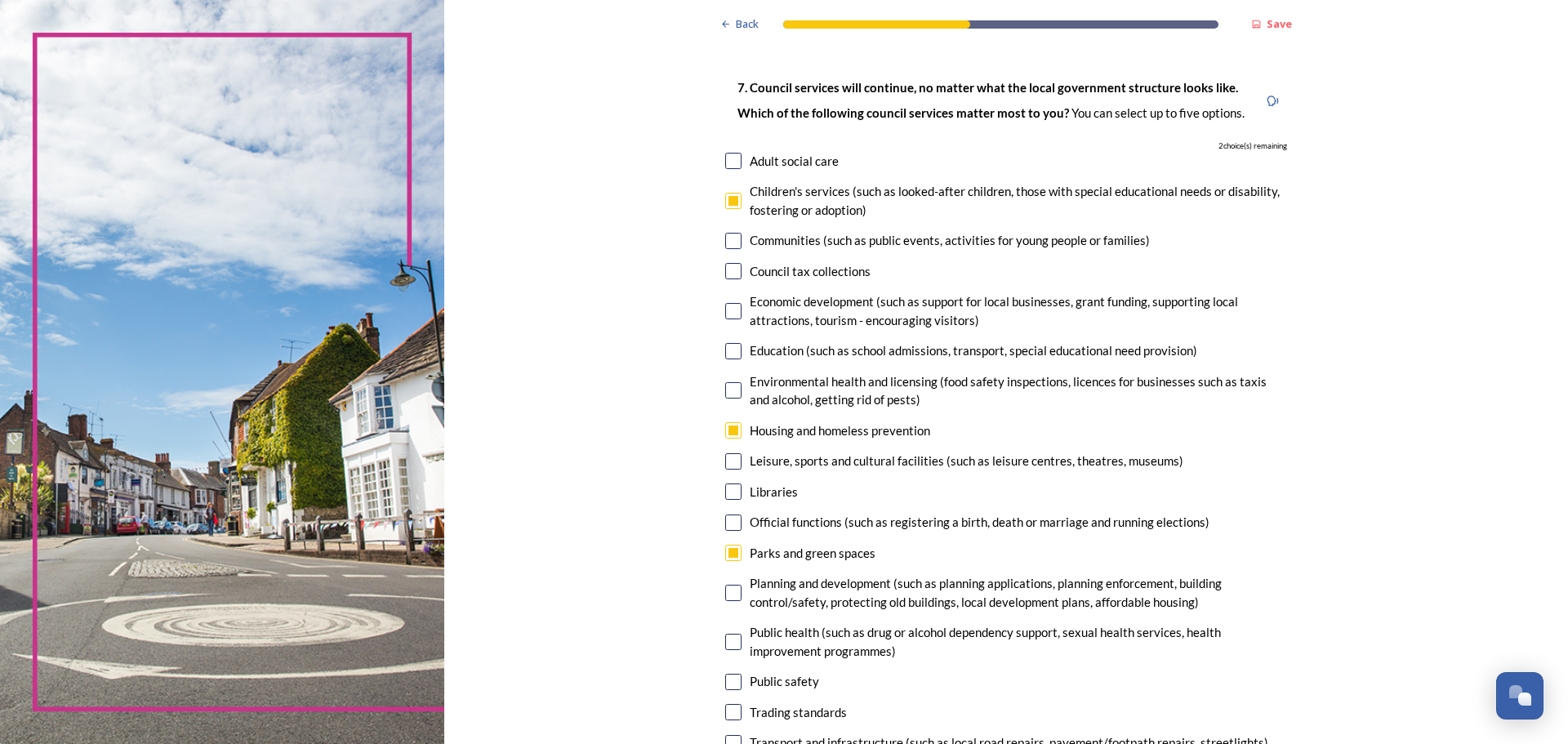 scroll, scrollTop: 163, scrollLeft: 0, axis: vertical 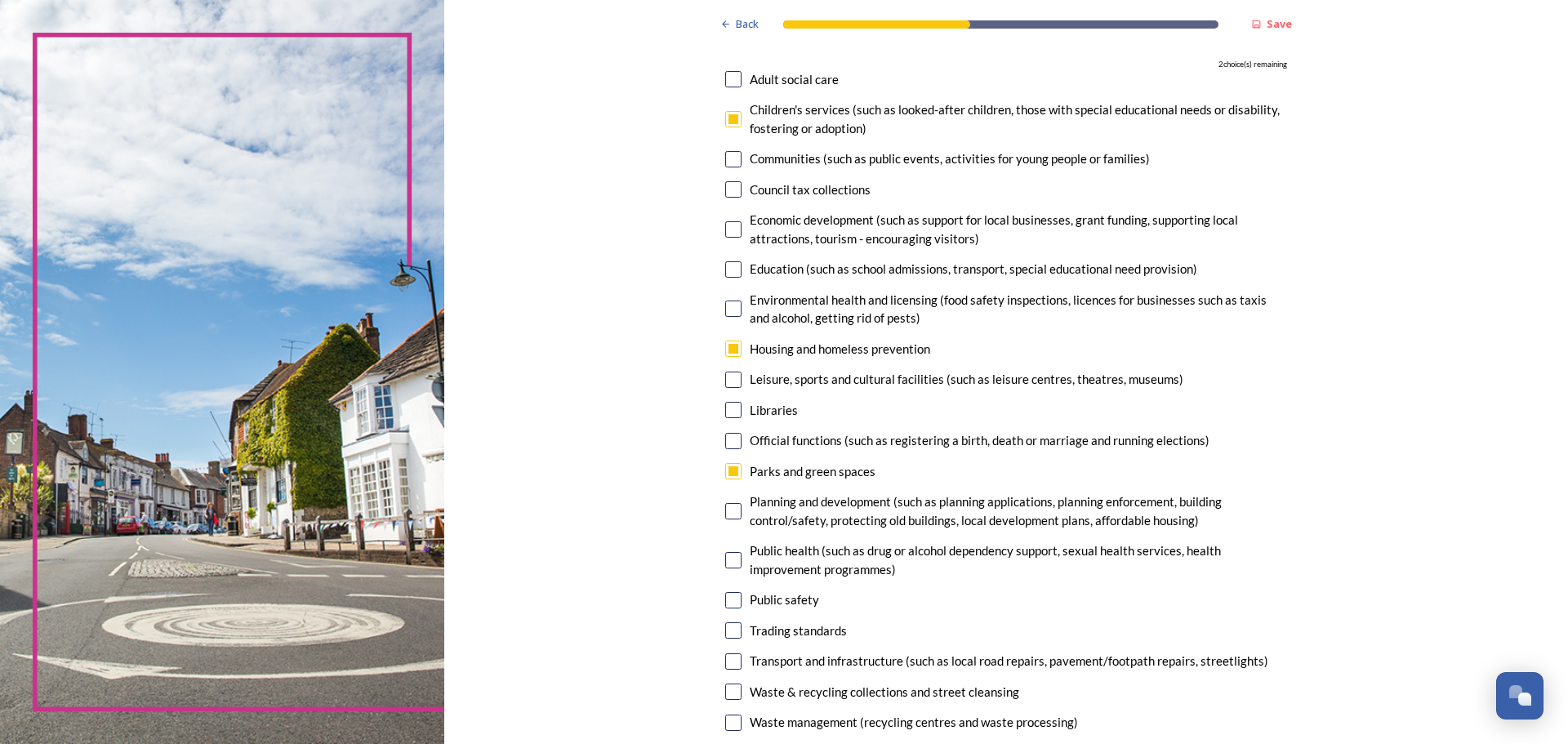 click at bounding box center (733, 560) 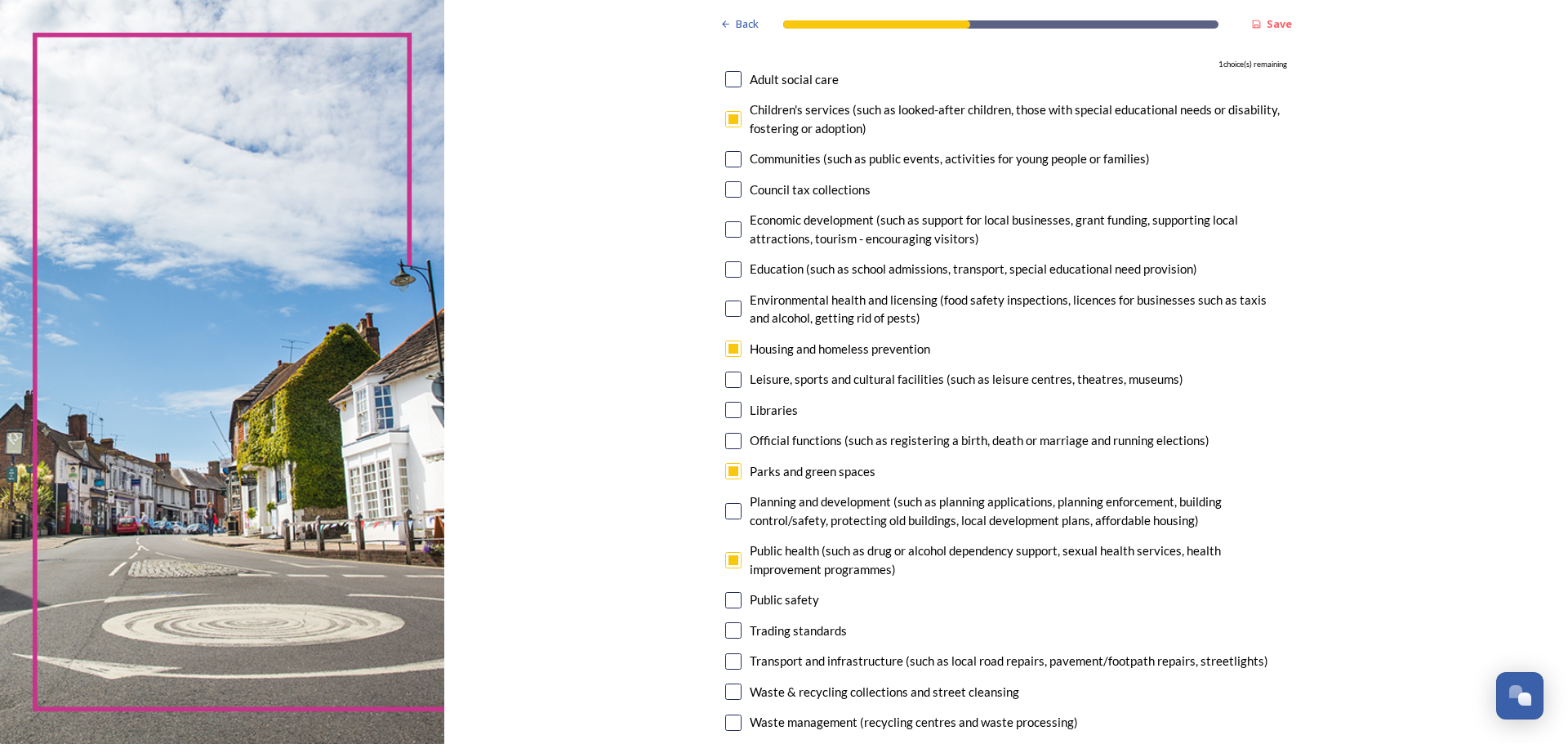 click at bounding box center (733, 270) 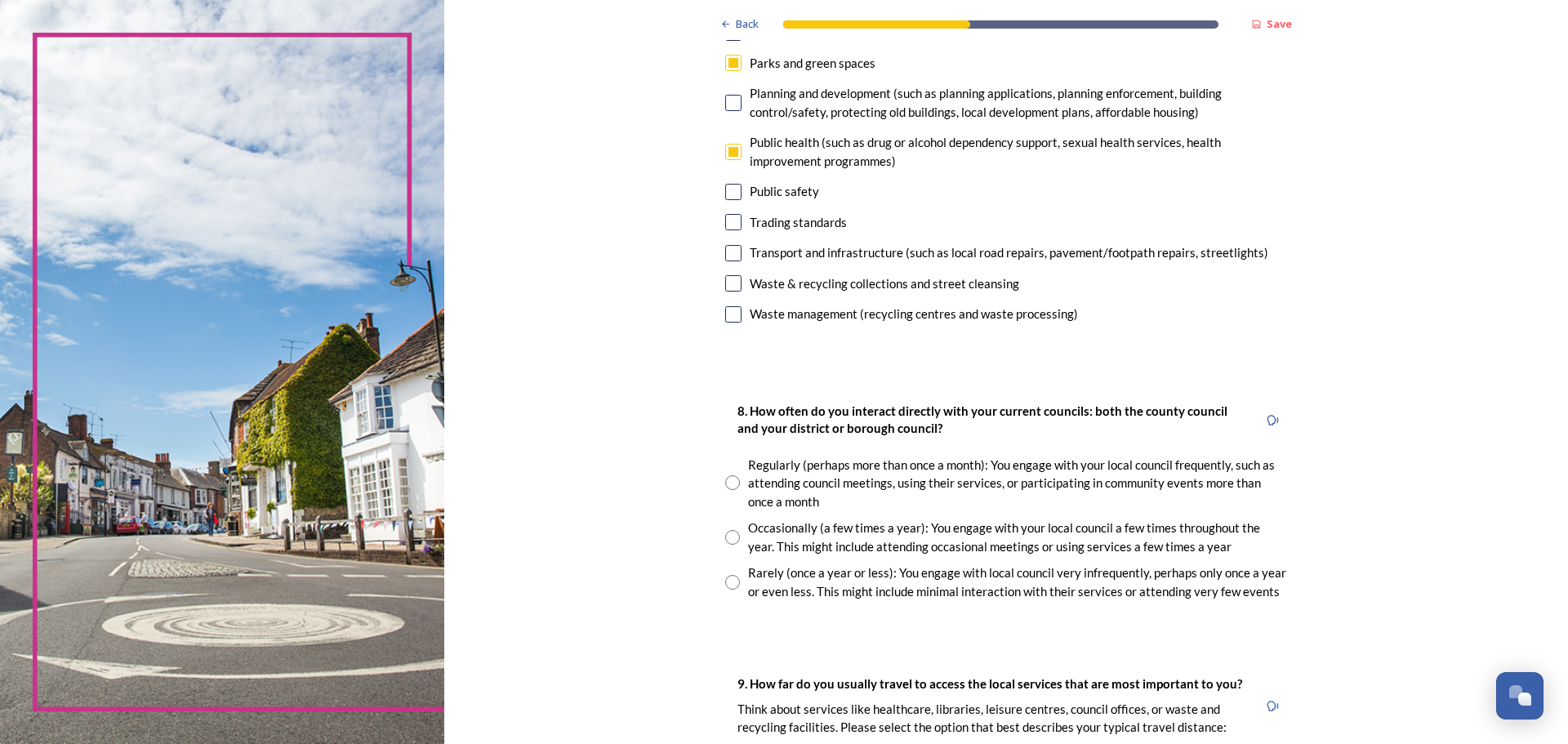 scroll, scrollTop: 653, scrollLeft: 0, axis: vertical 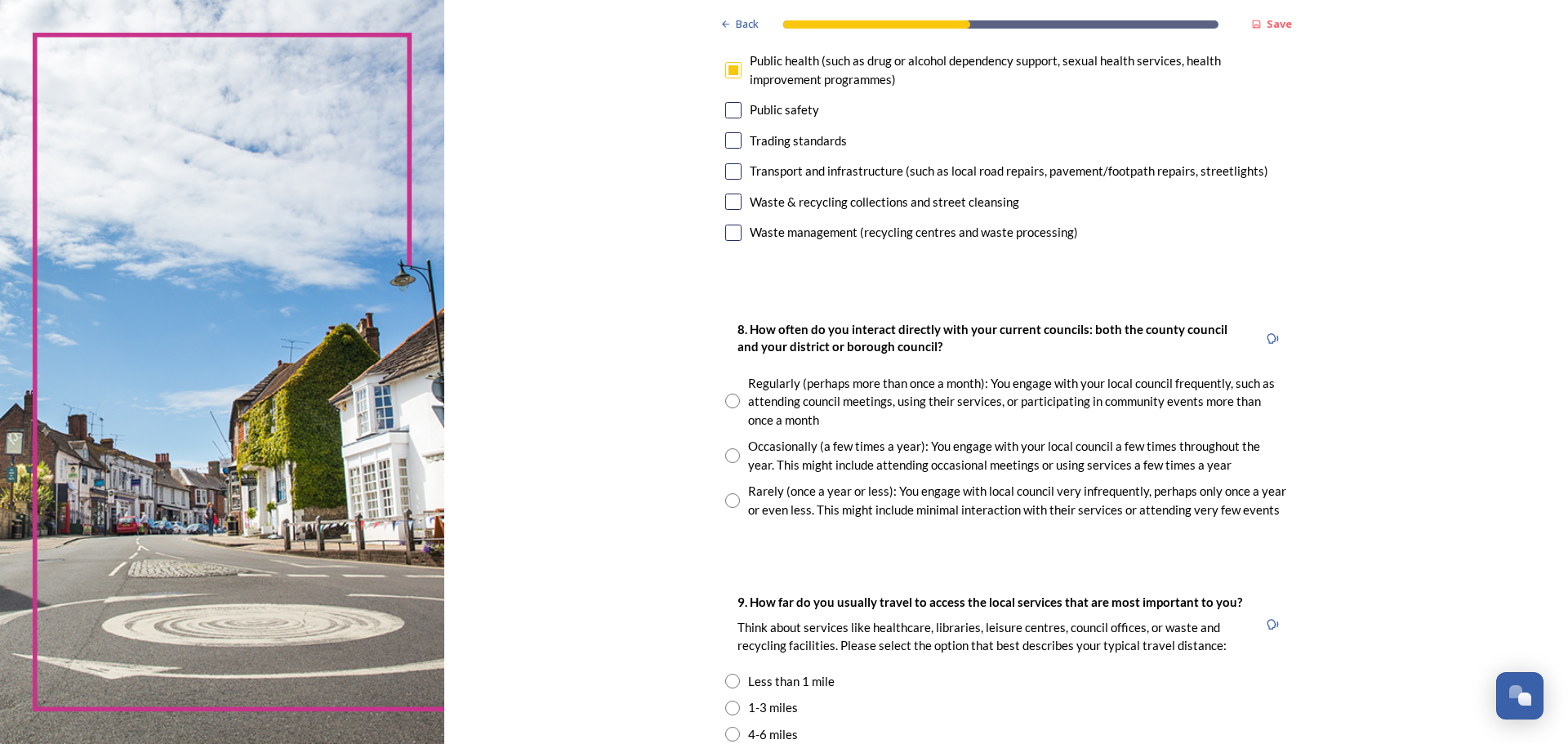 click at bounding box center [733, 501] 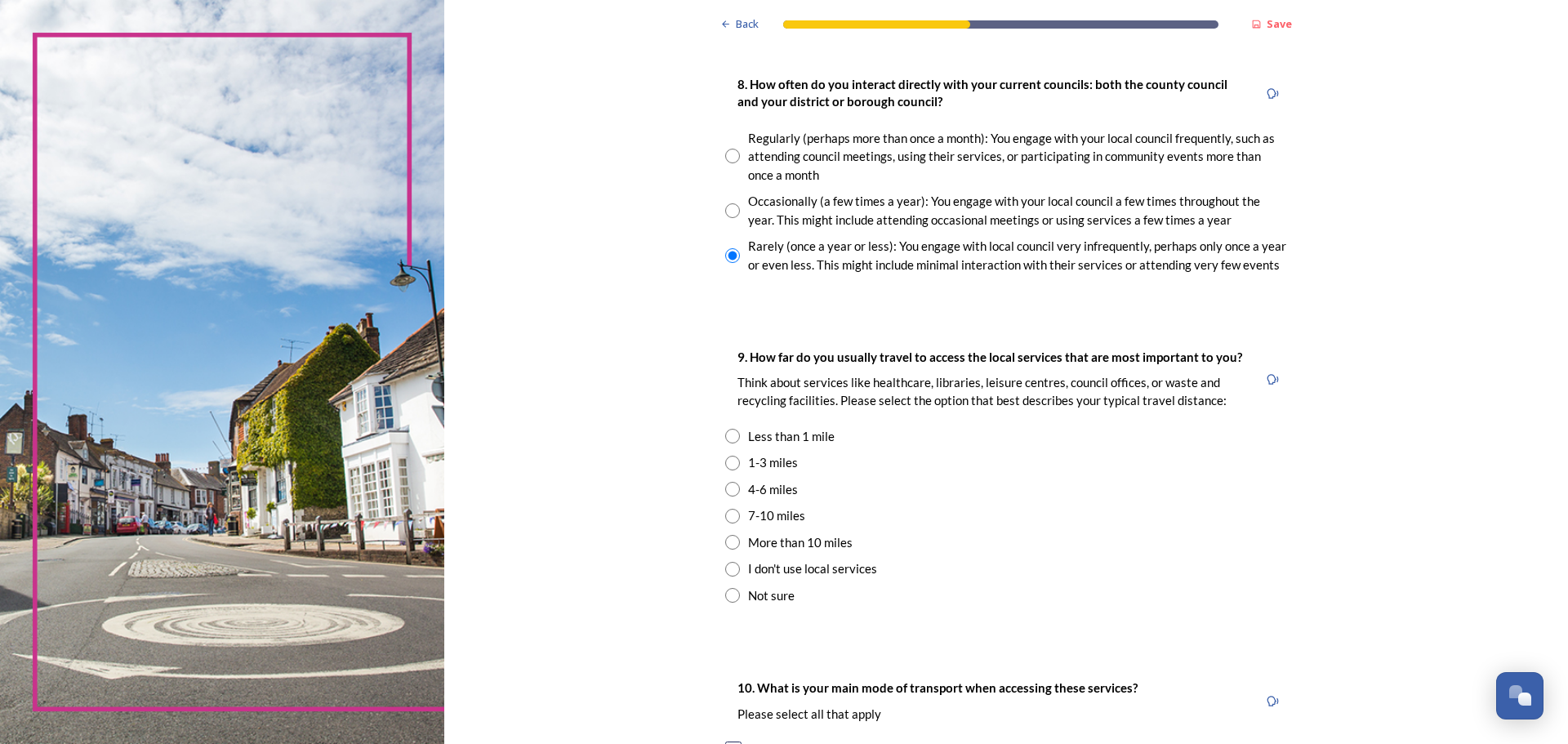 scroll, scrollTop: 980, scrollLeft: 0, axis: vertical 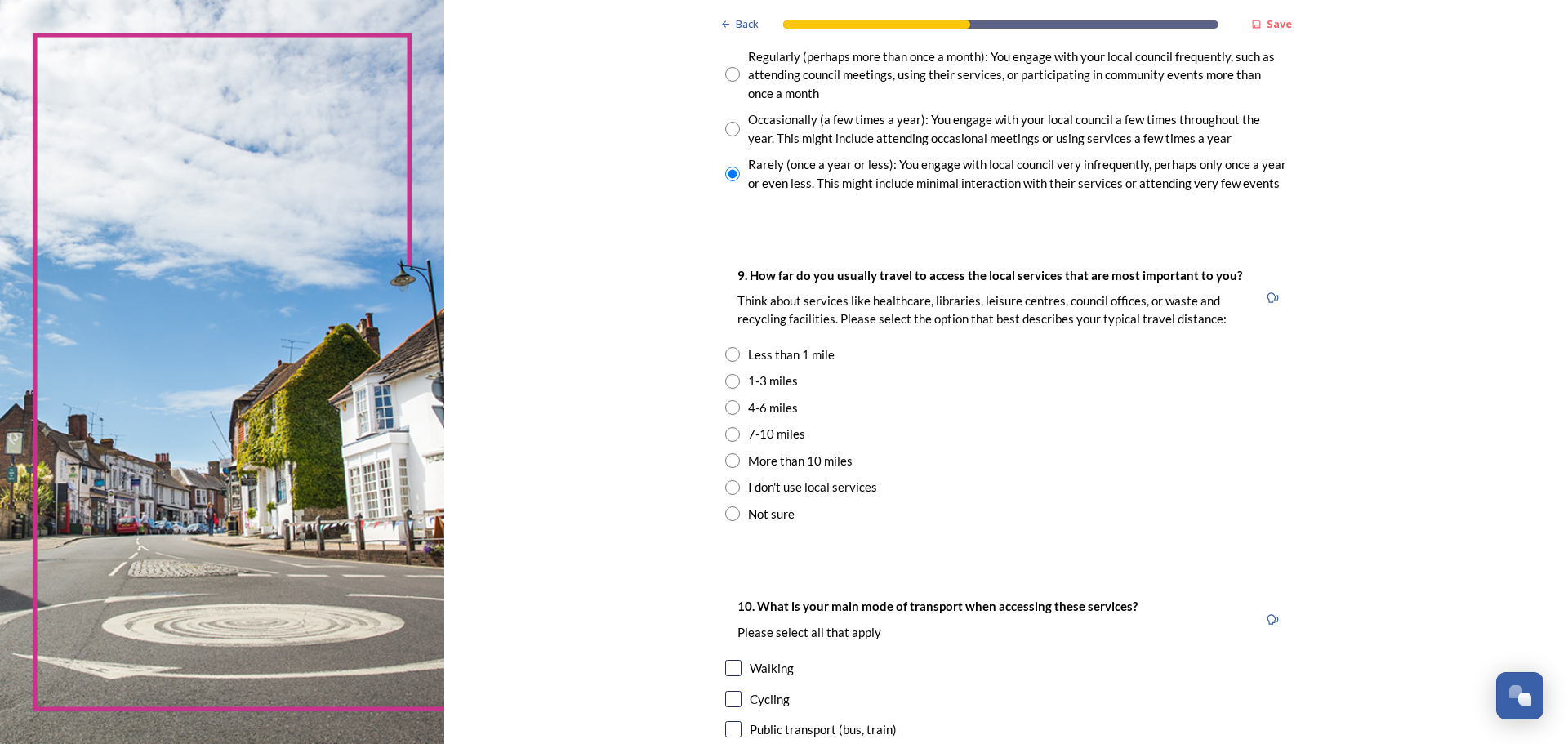 click on "10. What is your main mode of transport when accessing these services?  Please select all that apply" at bounding box center [938, 619] 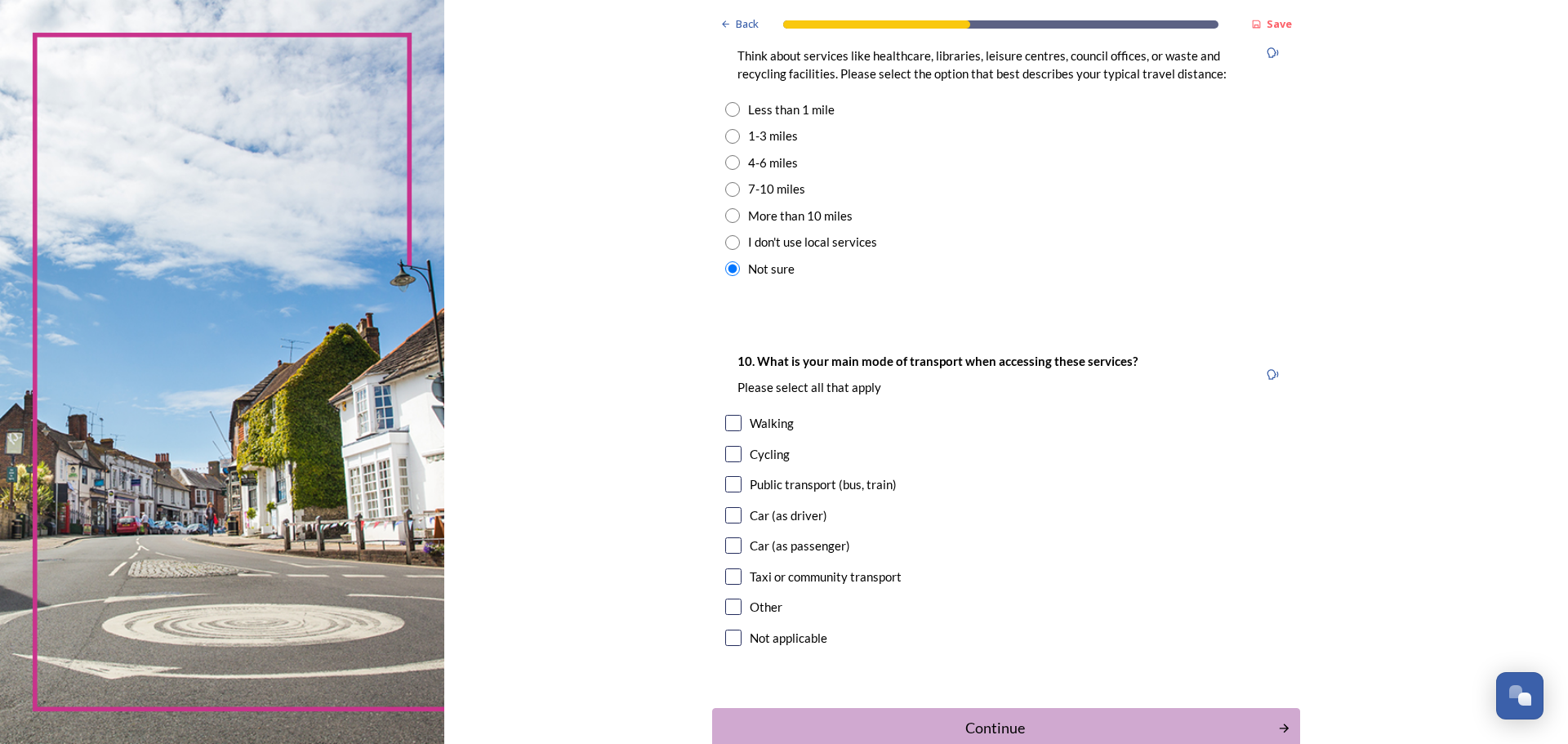 scroll, scrollTop: 1307, scrollLeft: 0, axis: vertical 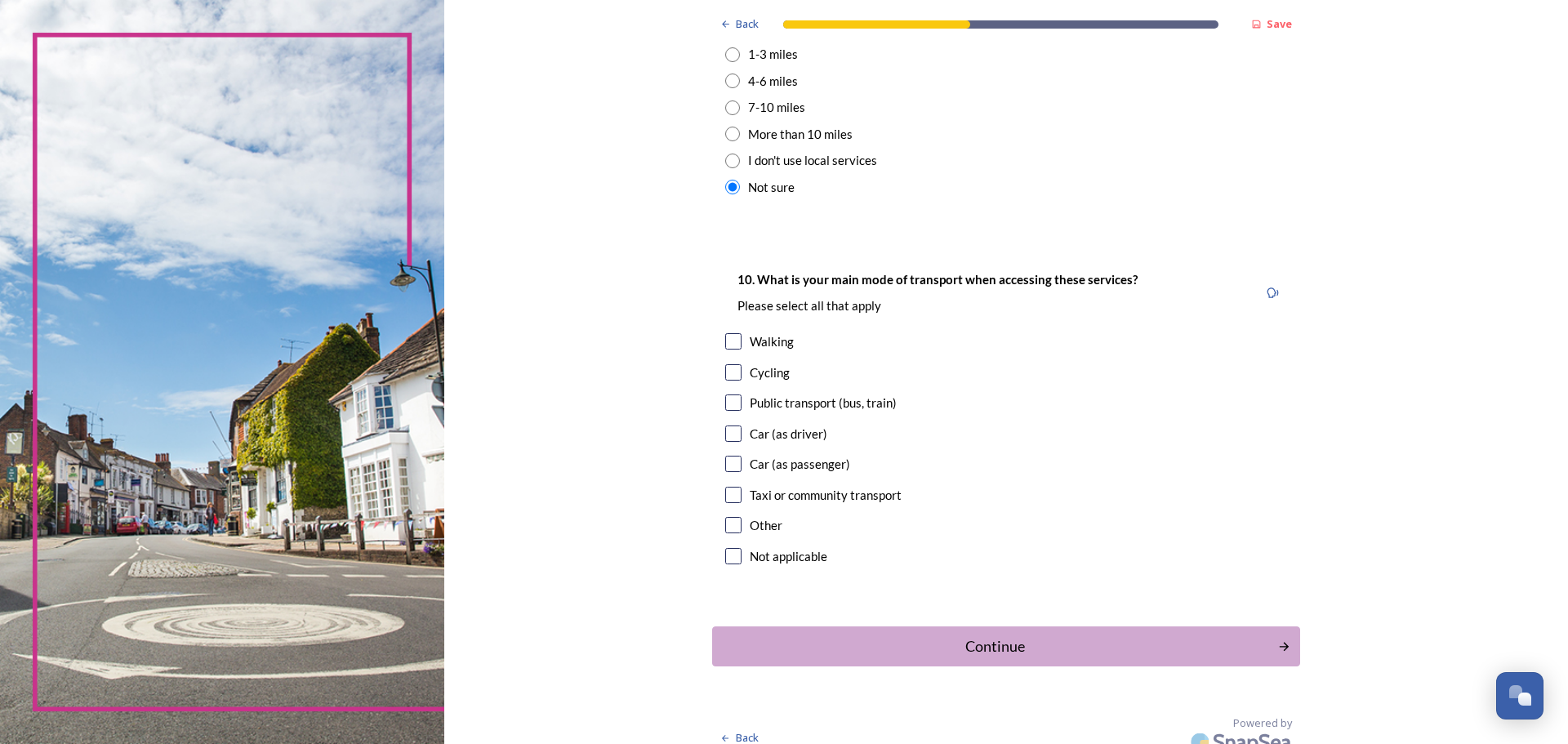 click at bounding box center (733, 341) 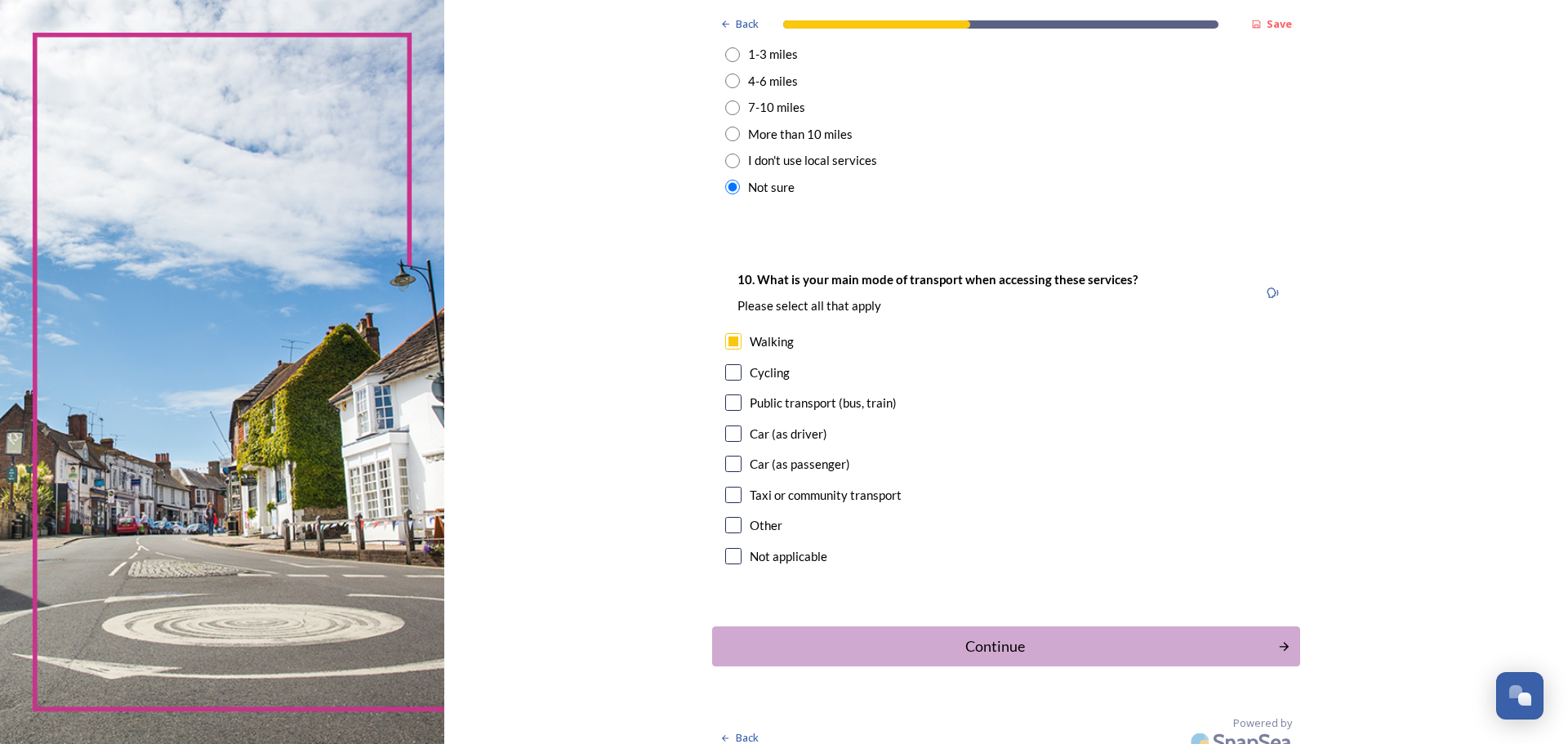 click at bounding box center (733, 434) 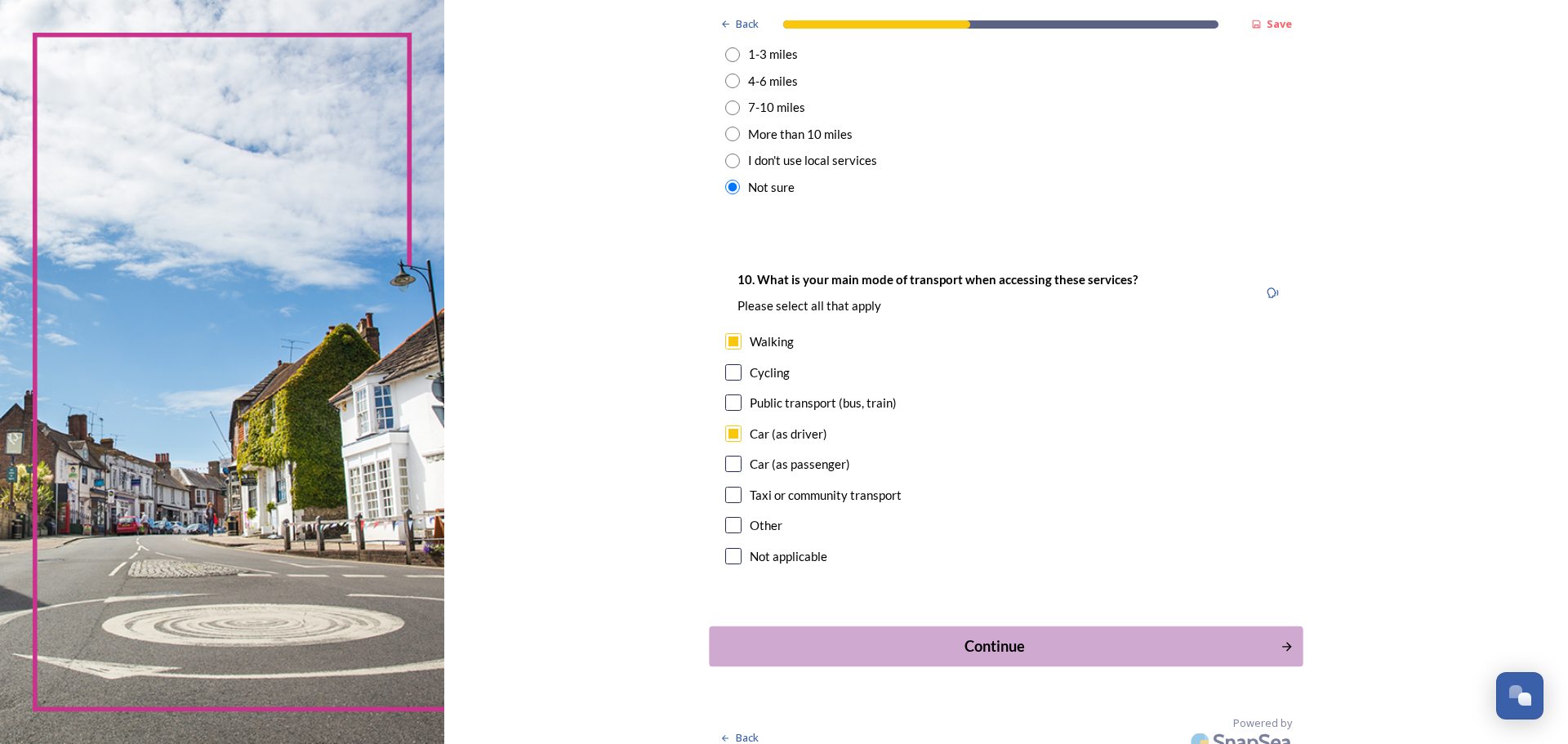 click on "Continue" at bounding box center (995, 646) 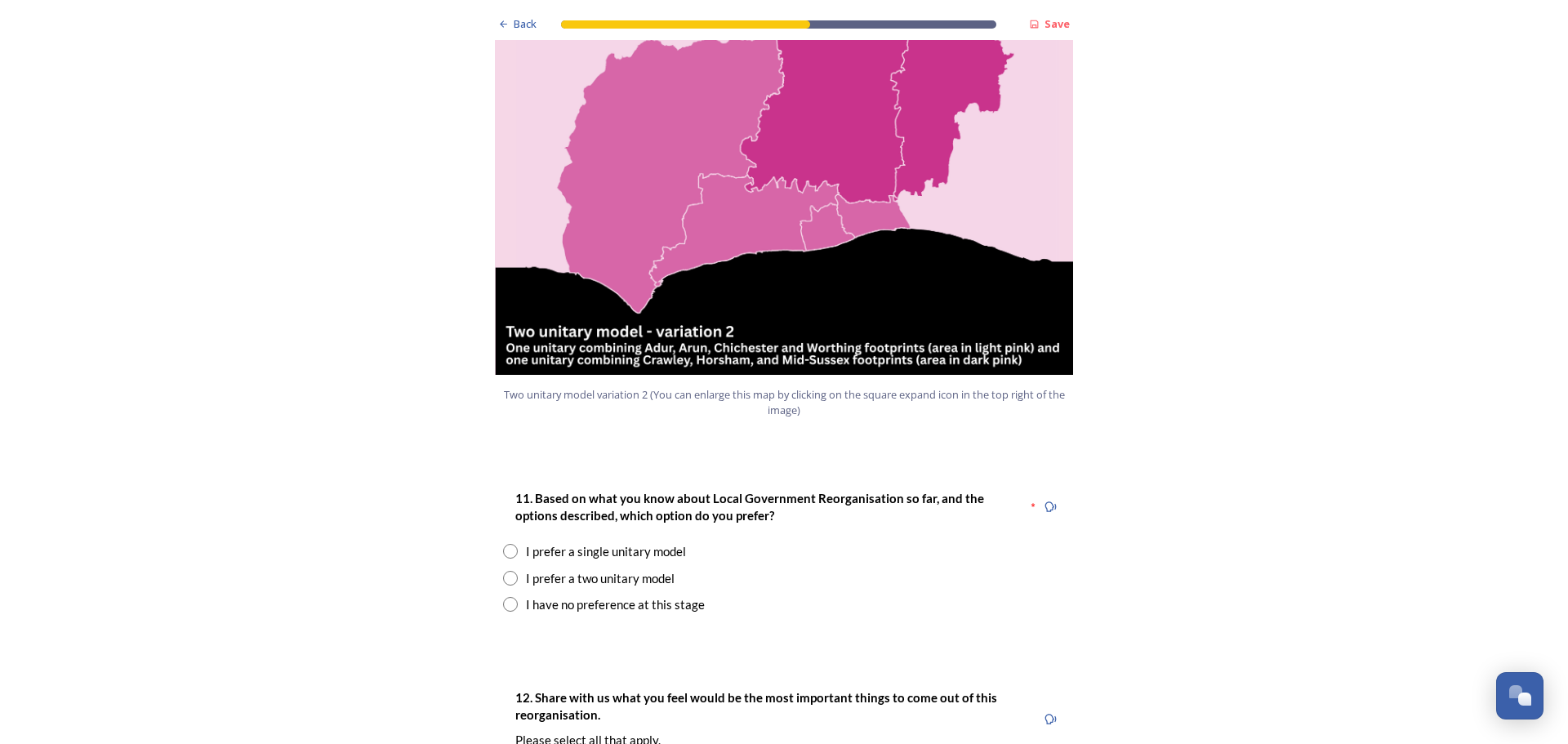 scroll, scrollTop: 1878, scrollLeft: 0, axis: vertical 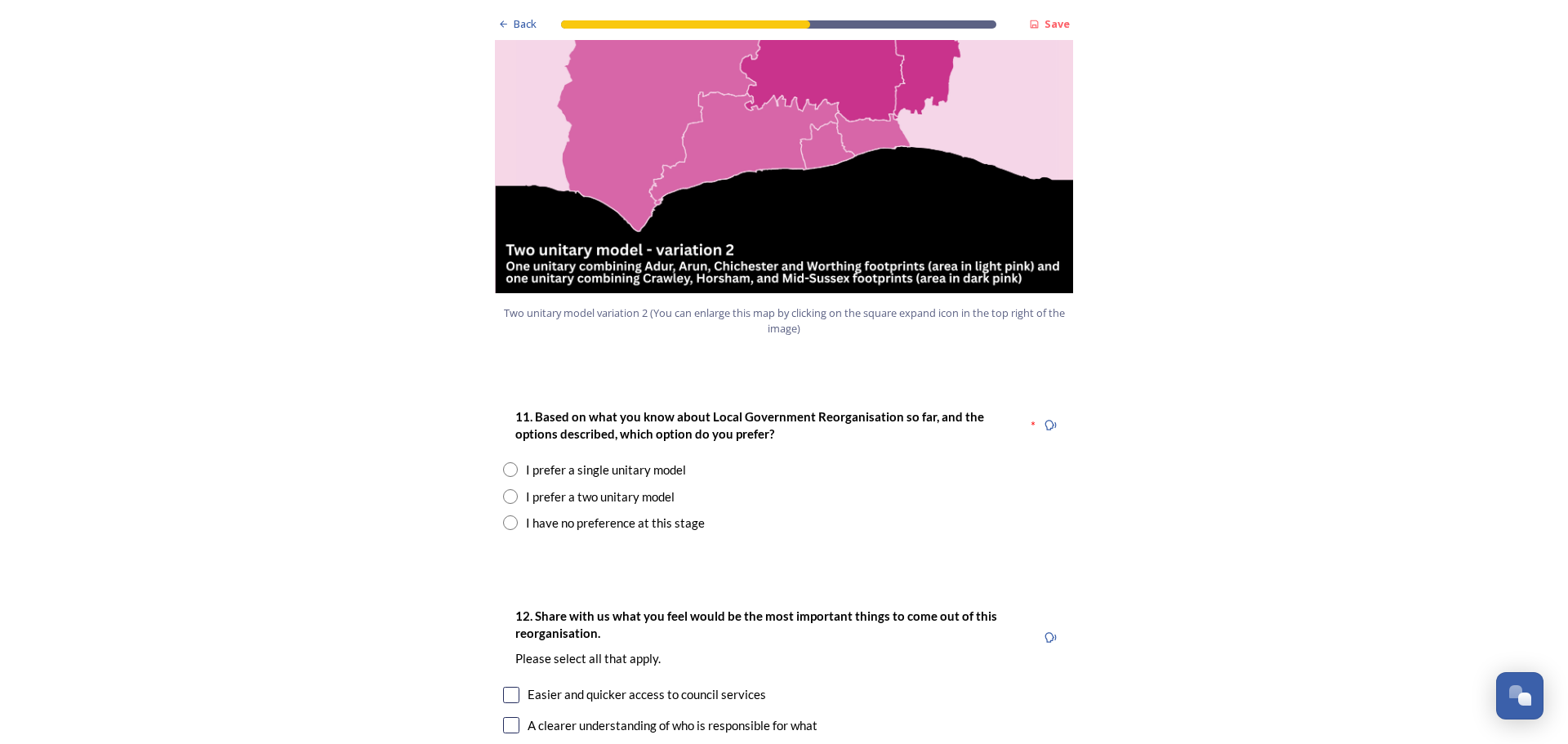 click at bounding box center (510, 497) 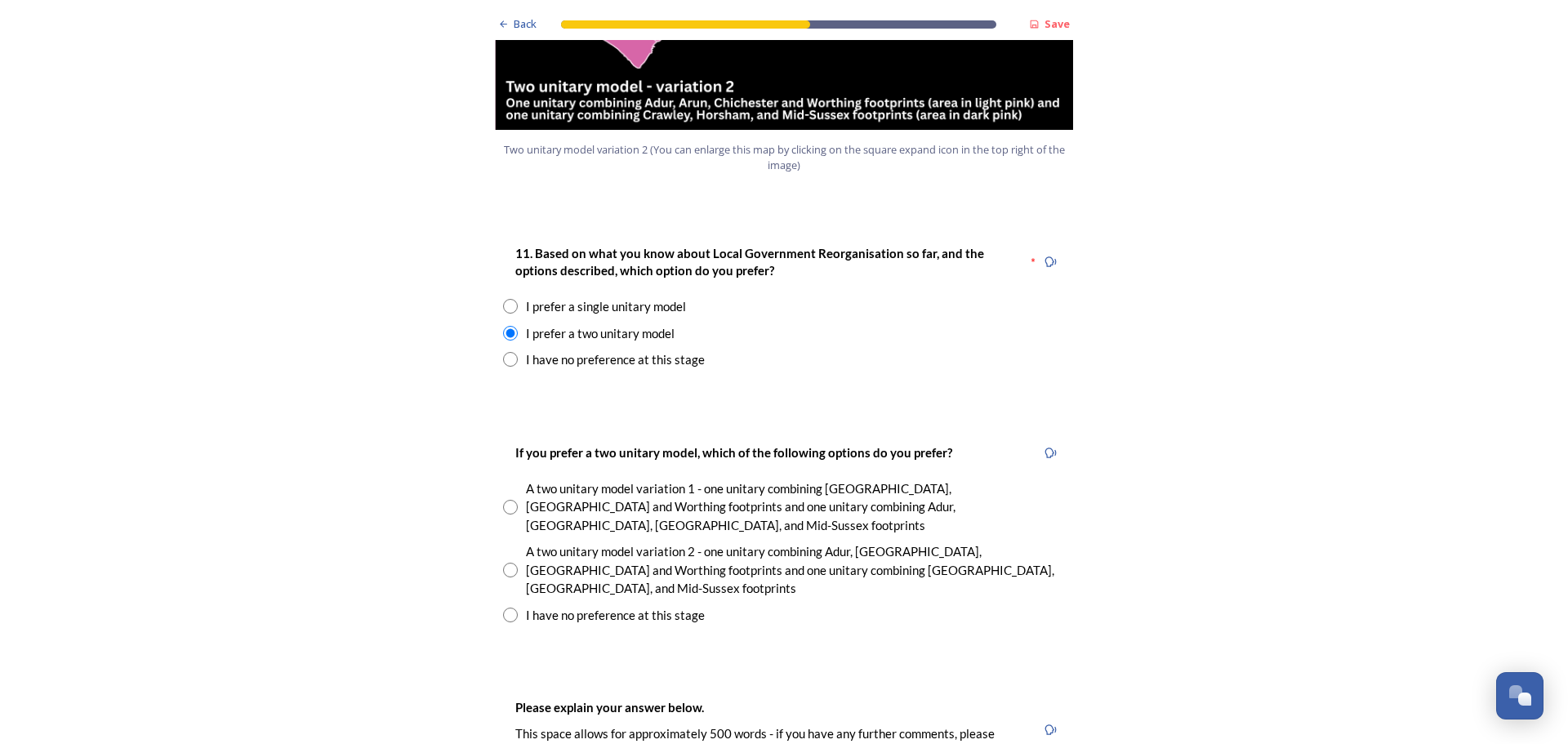 scroll, scrollTop: 2123, scrollLeft: 0, axis: vertical 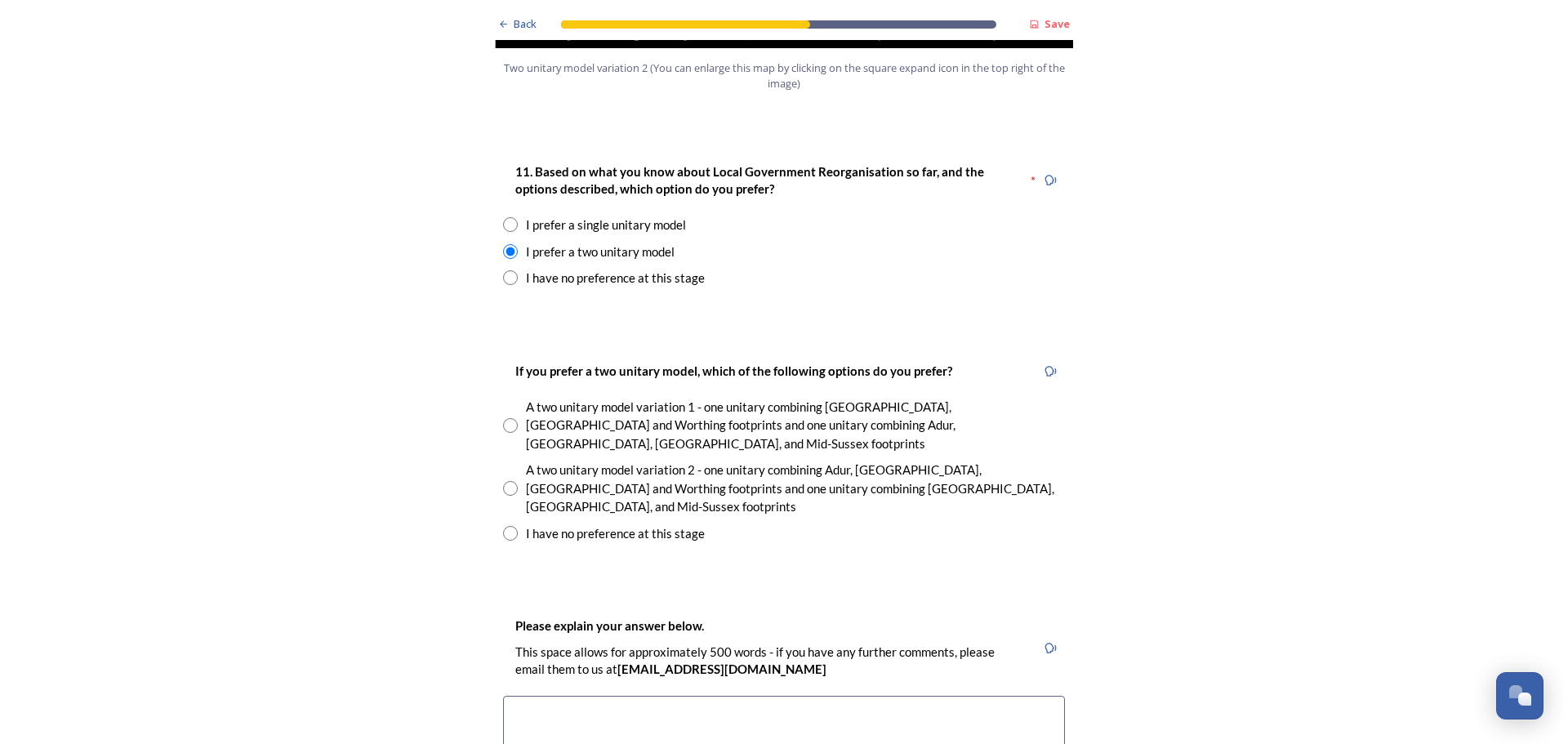 click at bounding box center (510, 488) 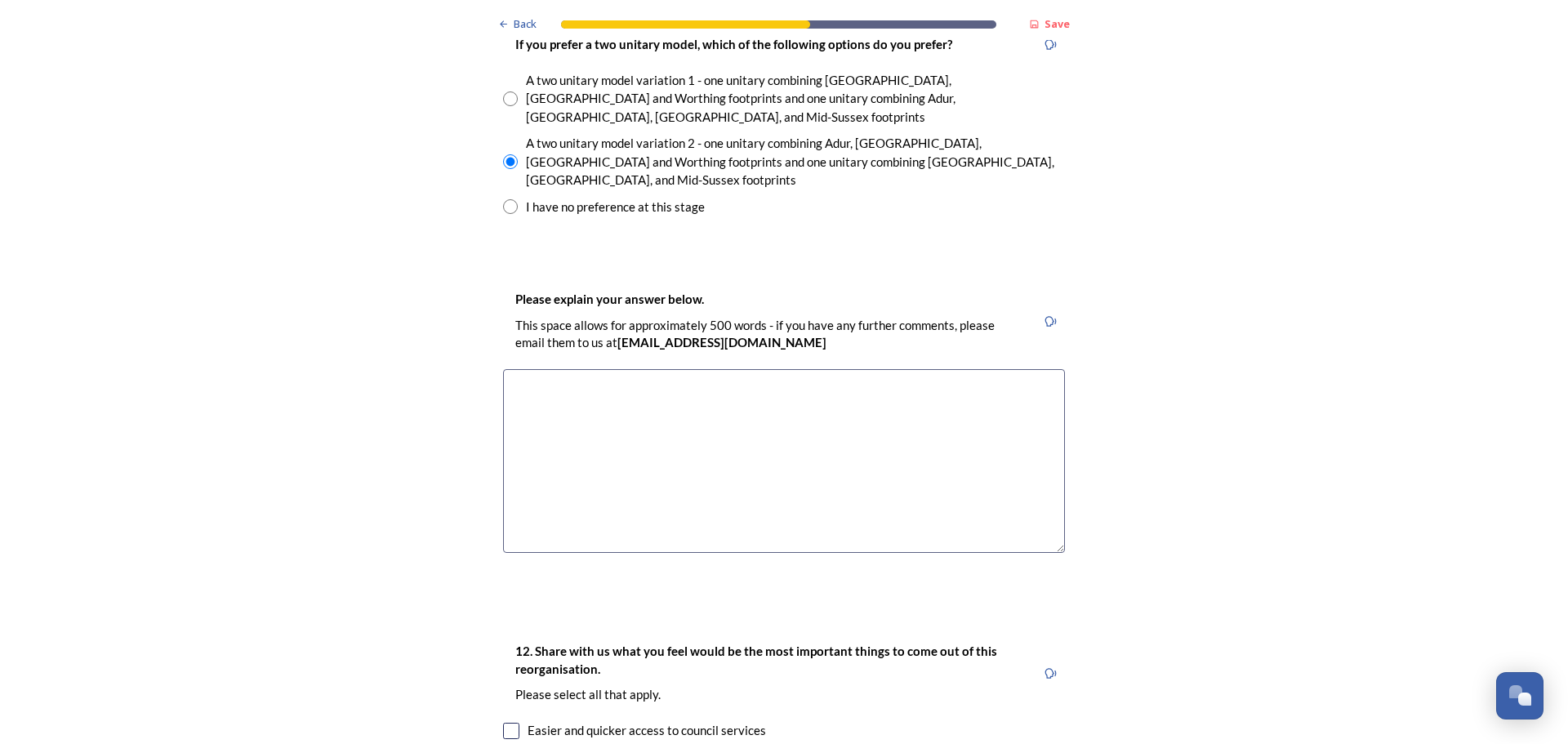 scroll, scrollTop: 2368, scrollLeft: 0, axis: vertical 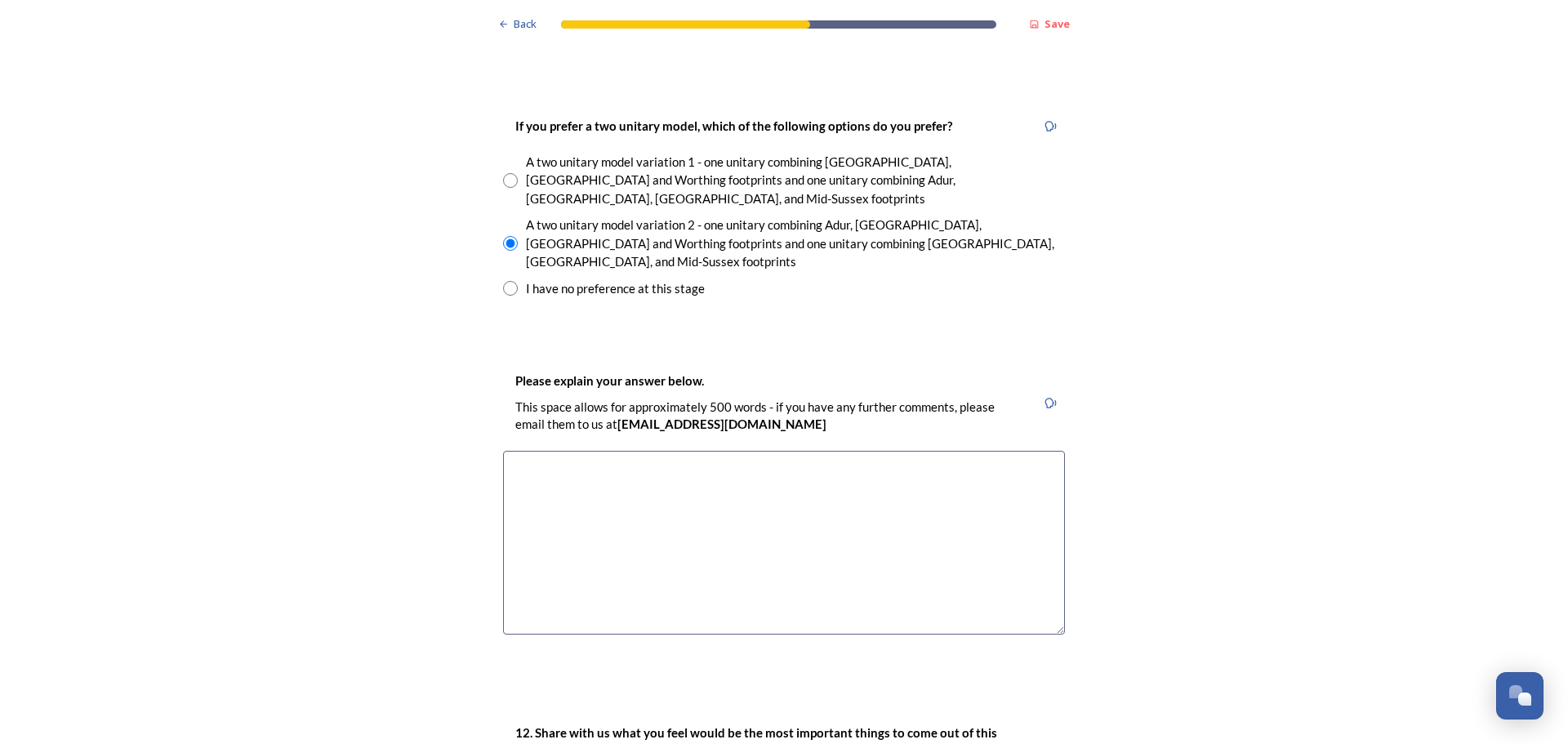 click at bounding box center [784, 542] 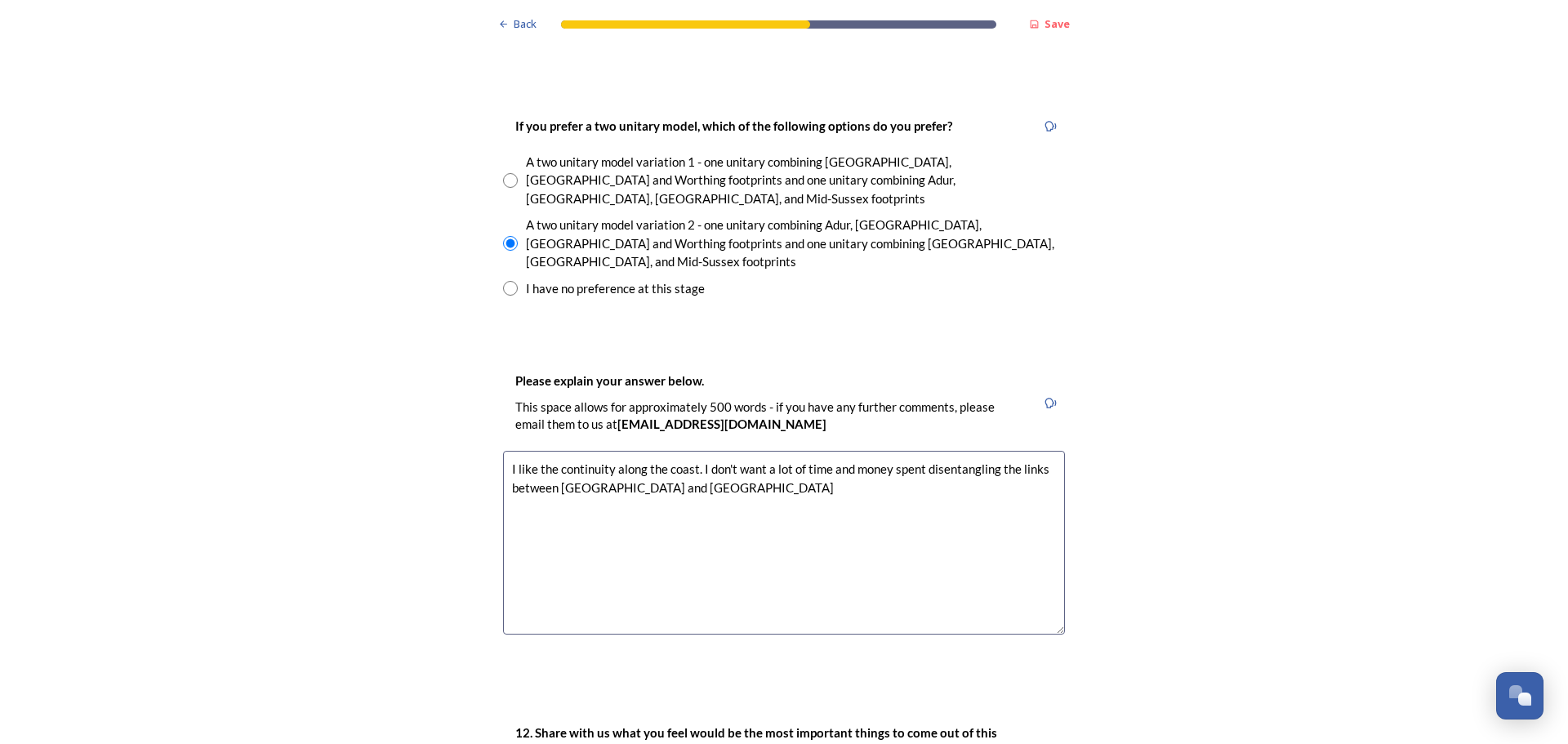 click on "I like the continuity along the coast. I don't want a lot of time and money spent disentangling the links between Adur and Worthing" at bounding box center (784, 542) 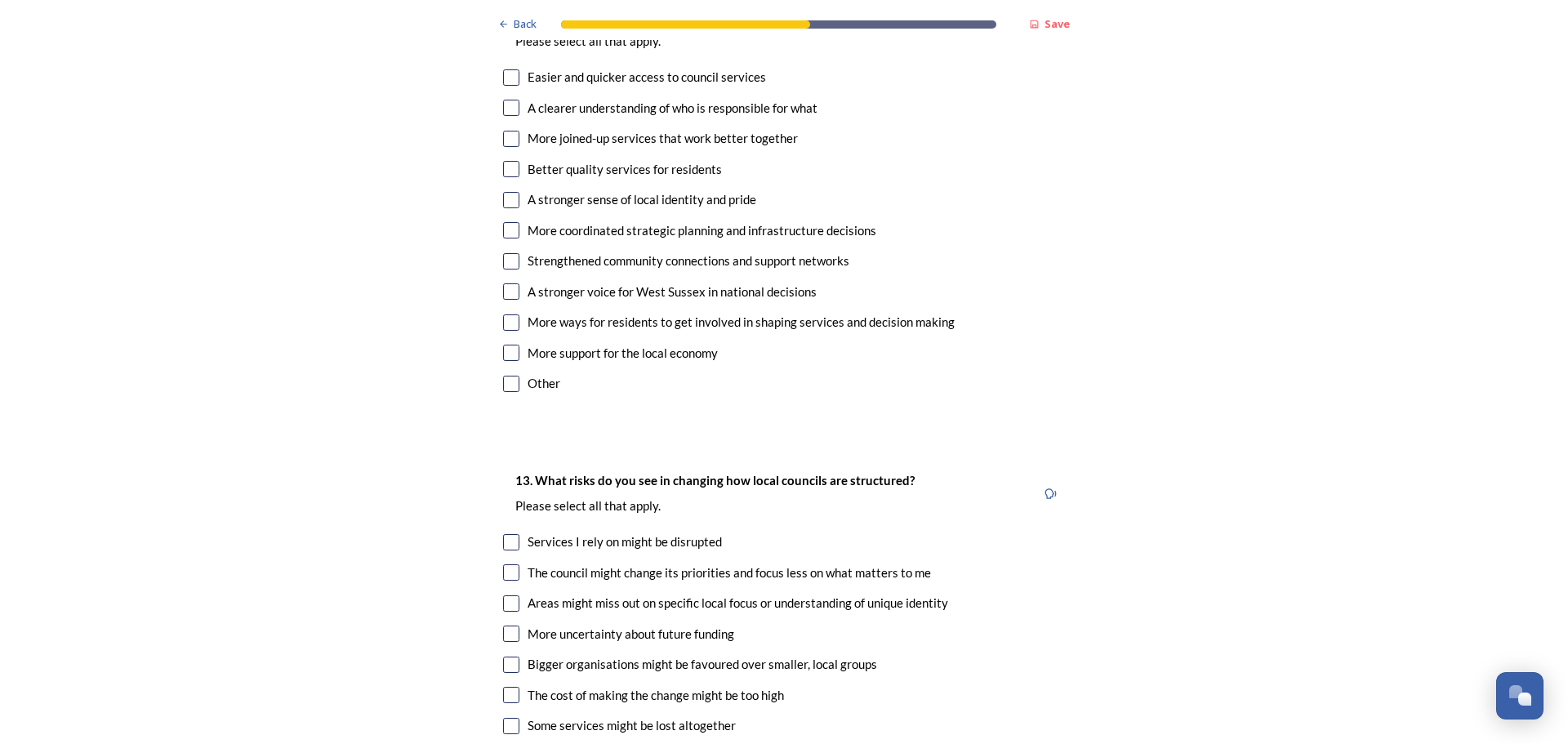 scroll, scrollTop: 2858, scrollLeft: 0, axis: vertical 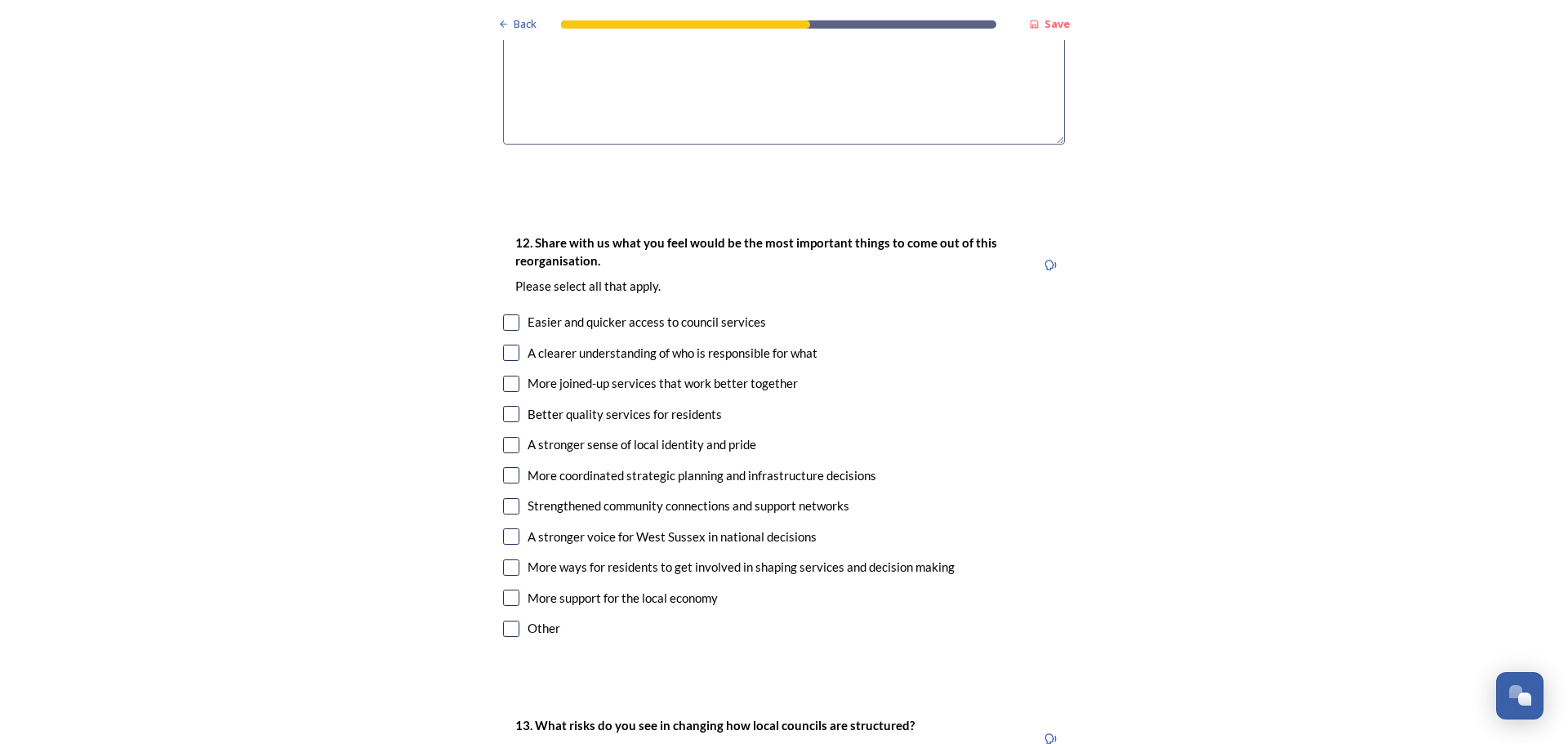 type on "I like the continuity along the coast. I don't want a lot of time and money spent disentangling the links between Adur and Worthing Councils." 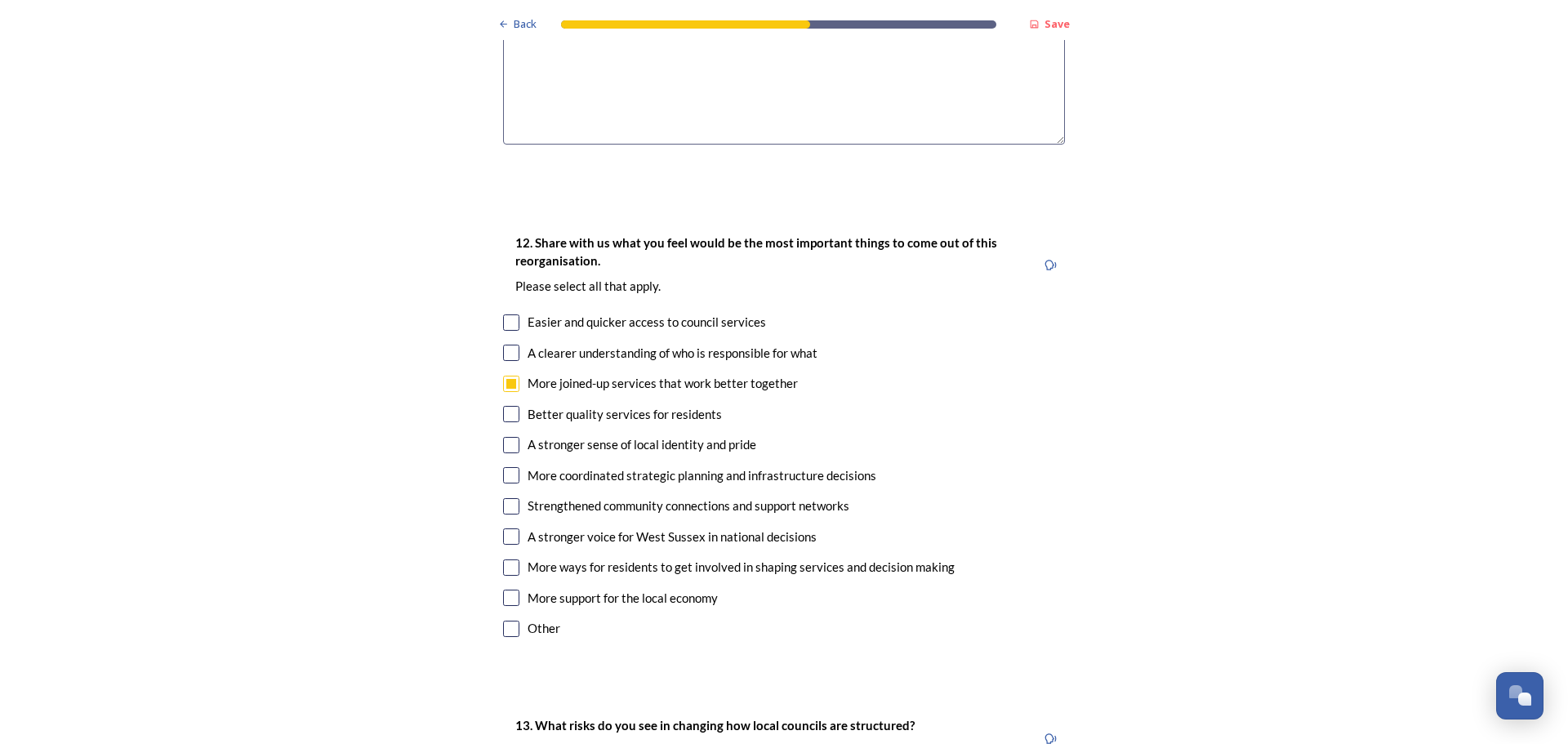 click at bounding box center (511, 475) 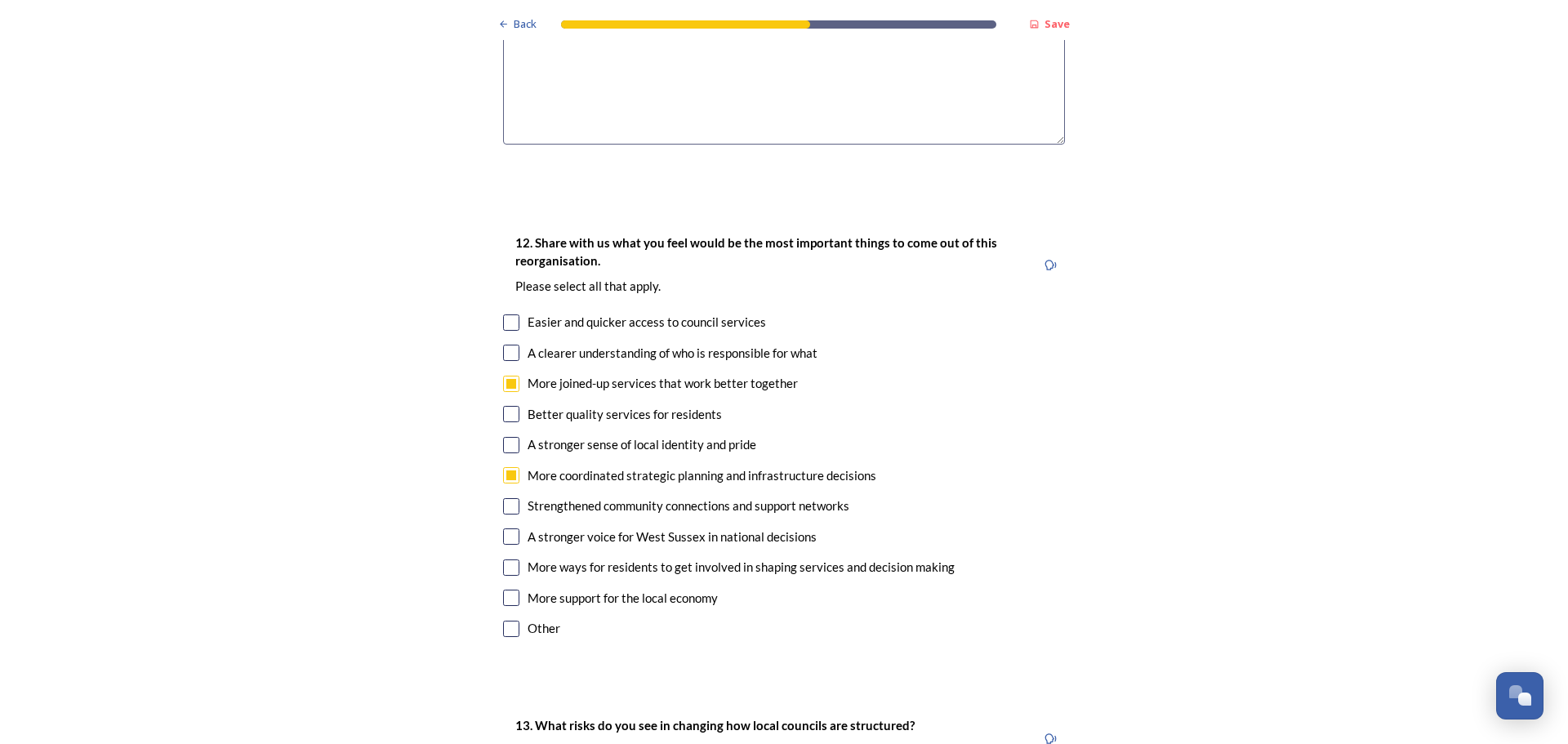 click at bounding box center [511, 537] 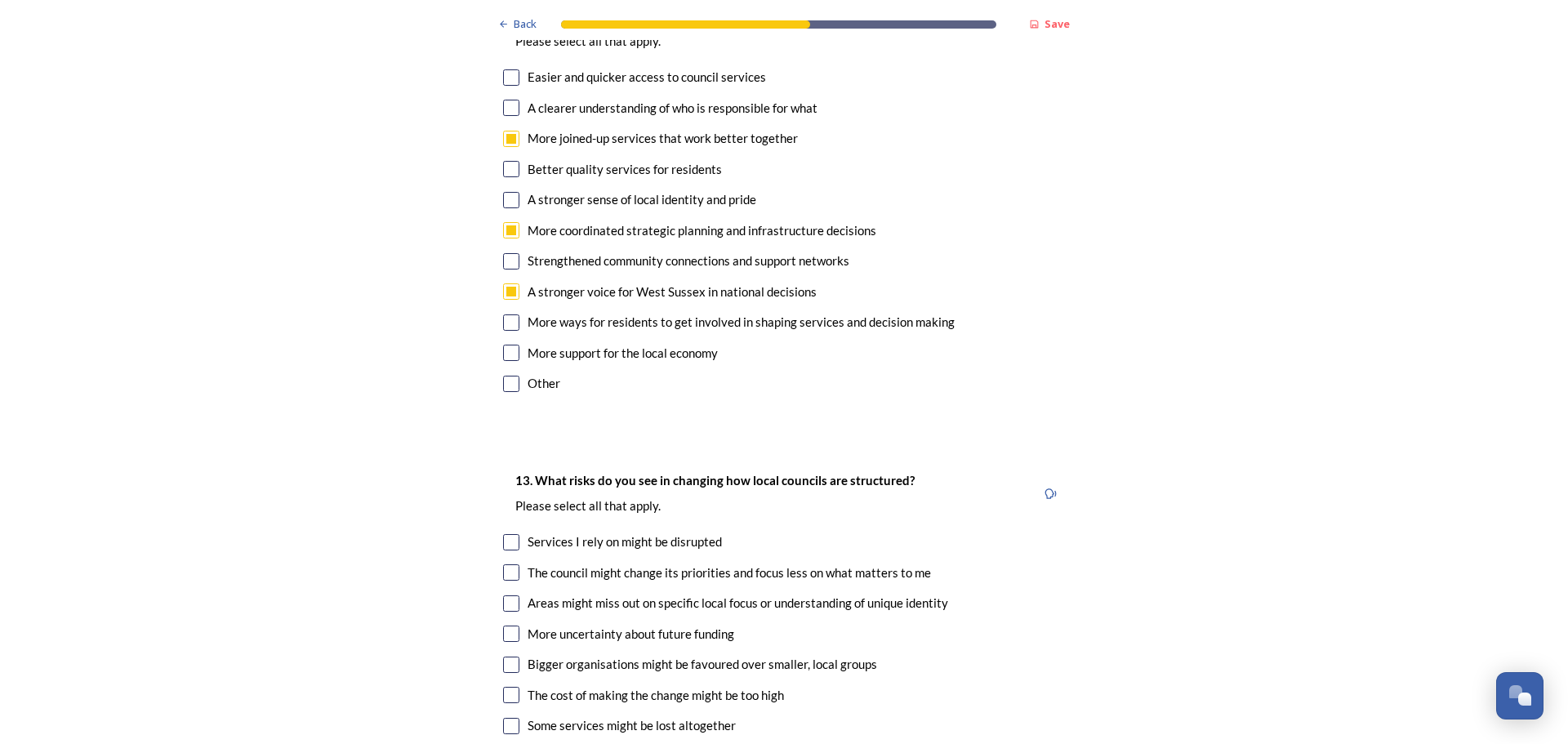 scroll, scrollTop: 3267, scrollLeft: 0, axis: vertical 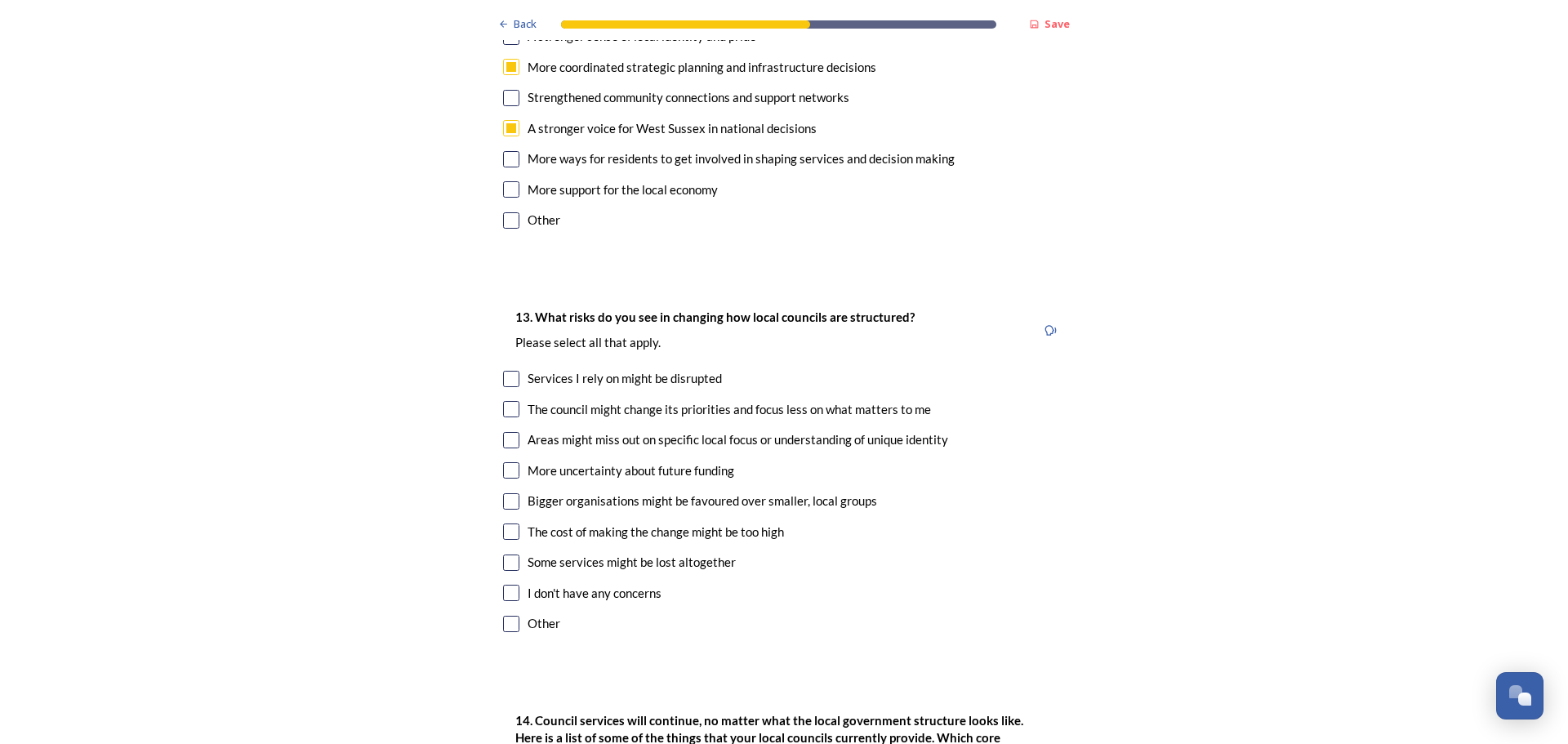 click at bounding box center [511, 501] 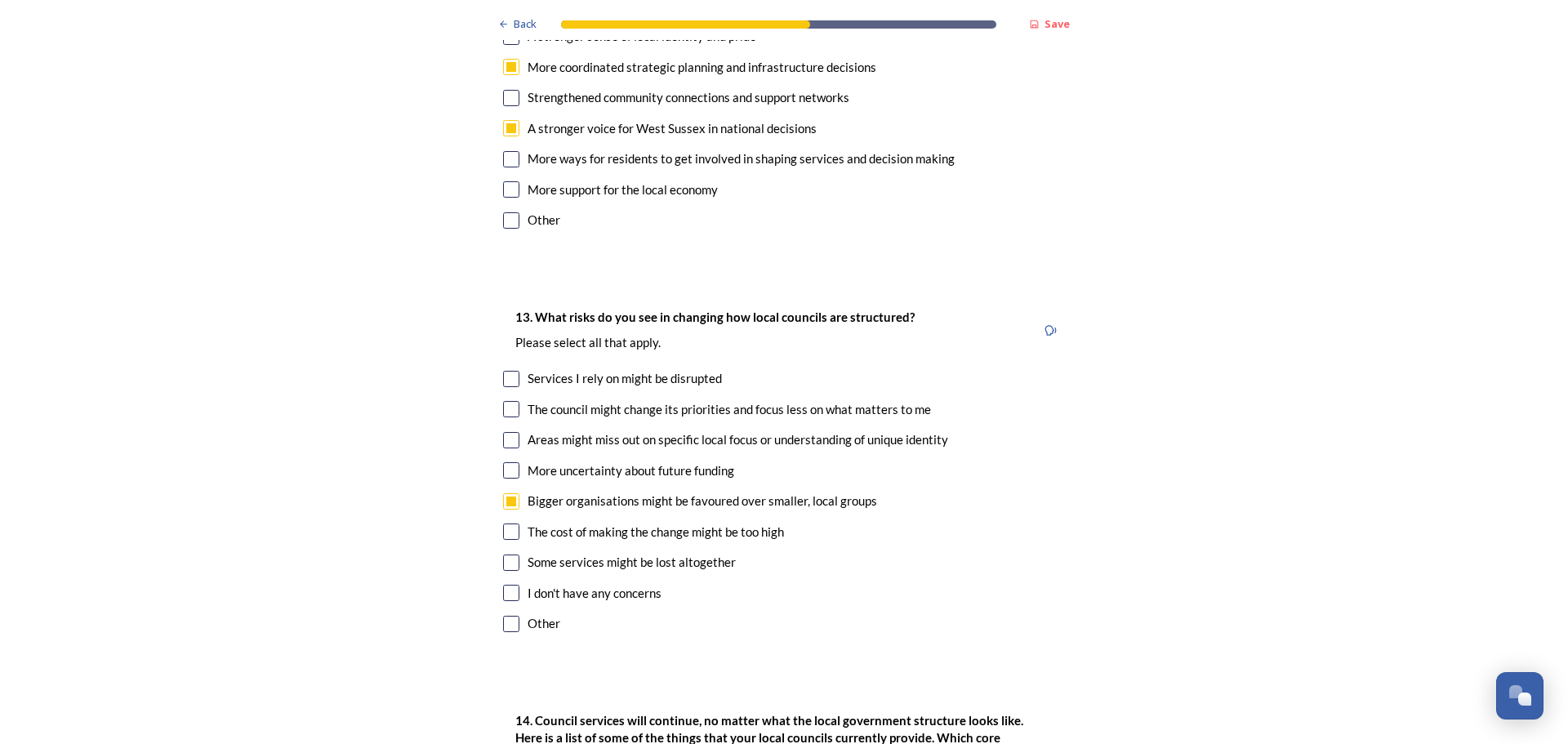 click at bounding box center (511, 532) 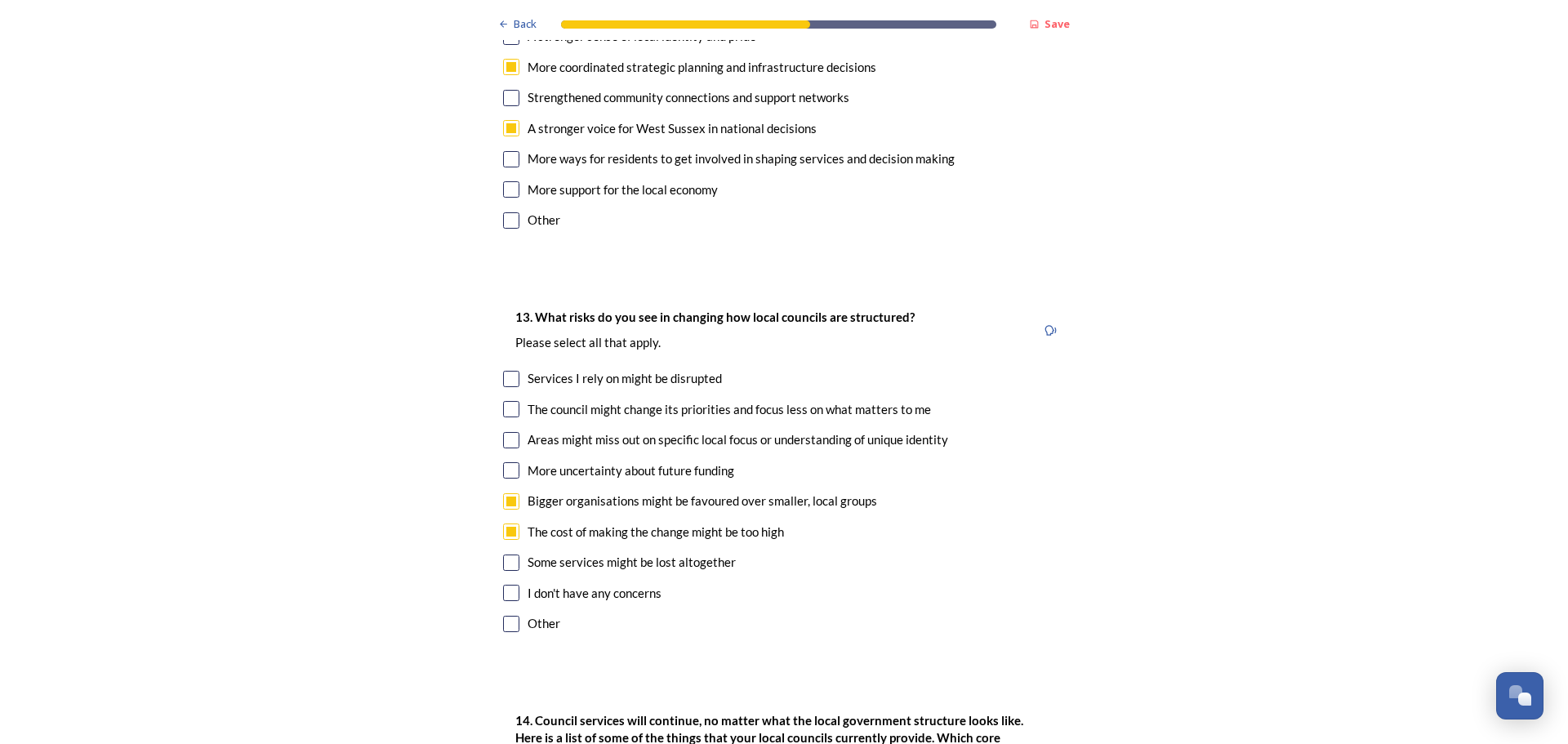 click at bounding box center [511, 440] 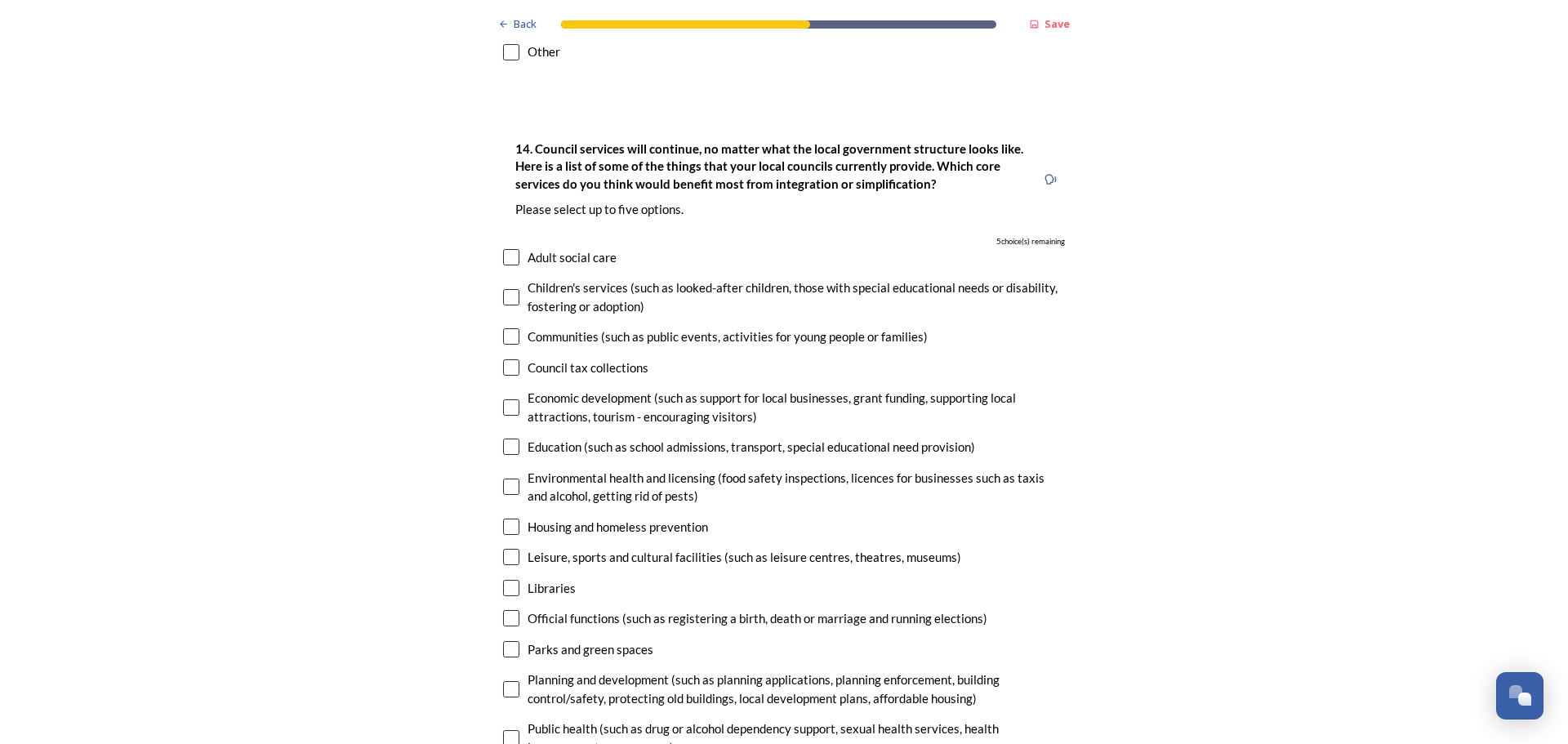 scroll, scrollTop: 3920, scrollLeft: 0, axis: vertical 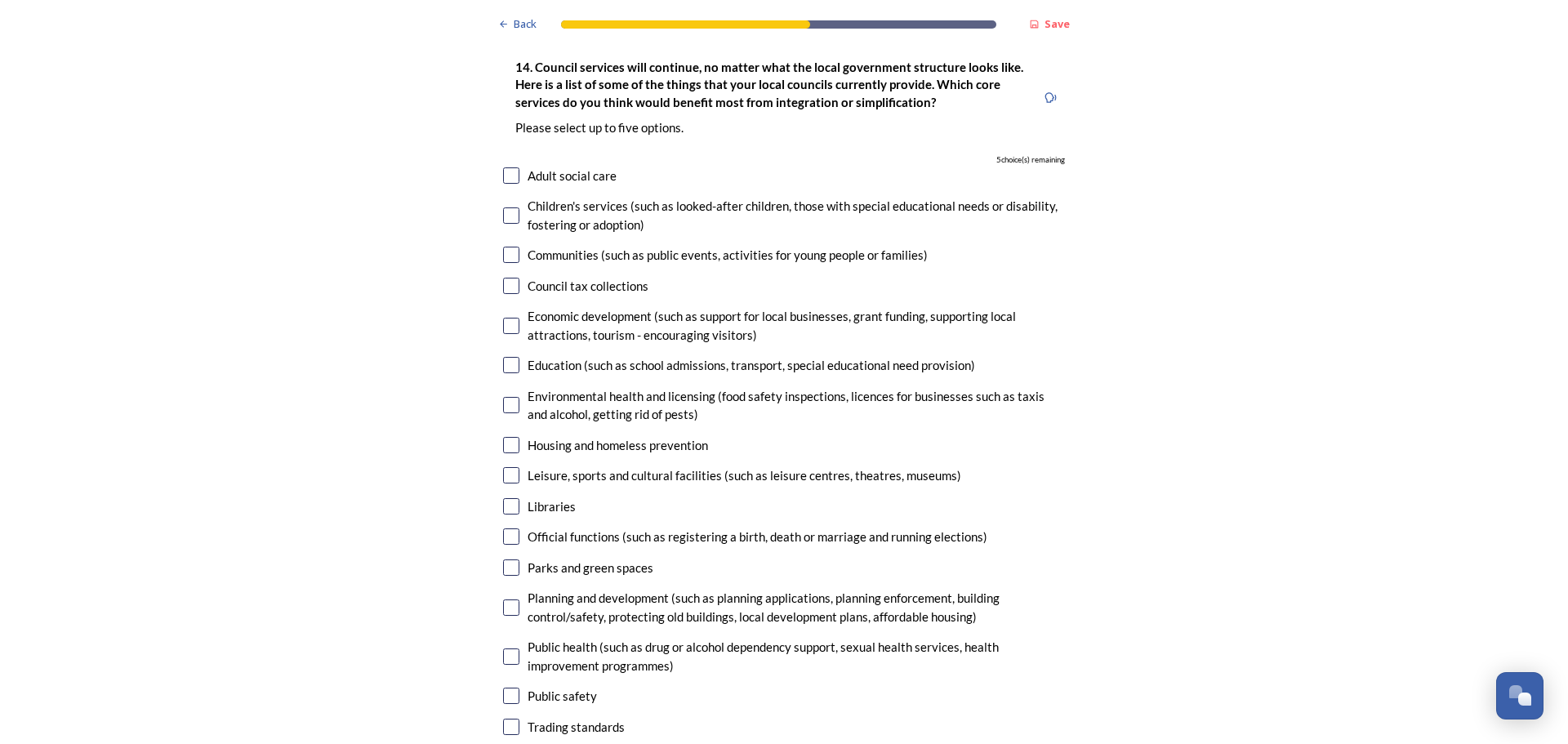 click at bounding box center [511, 176] 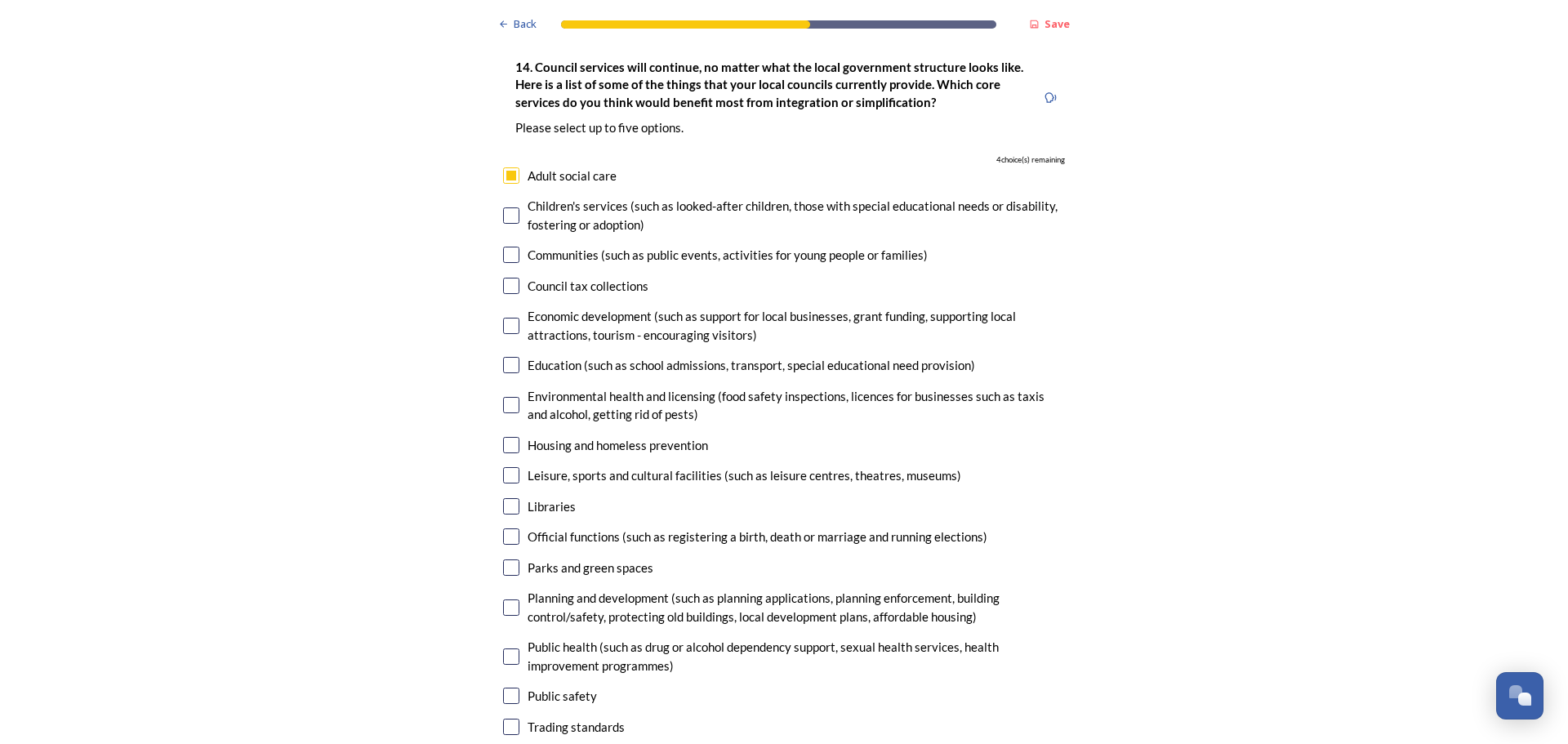 click at bounding box center (511, 216) 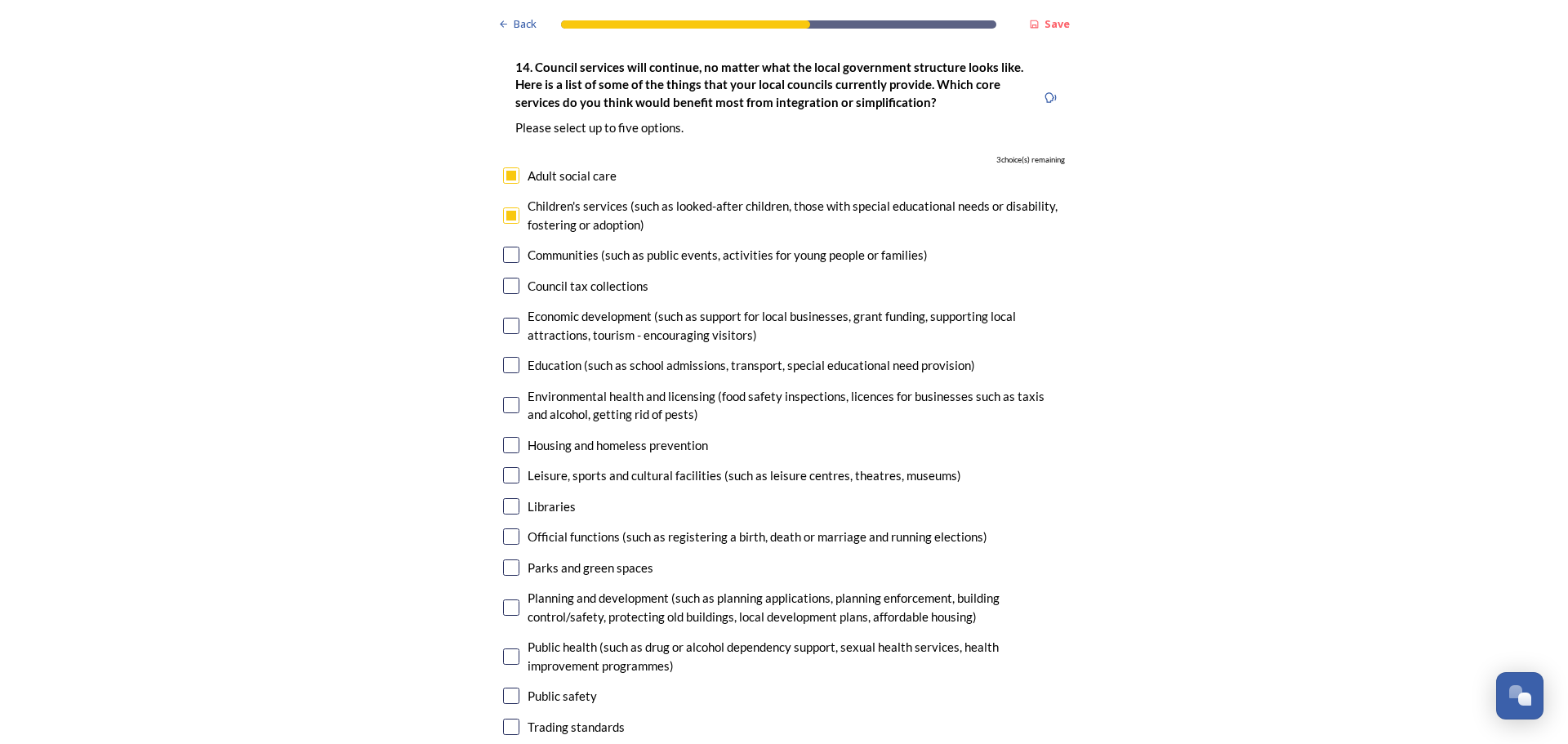 click at bounding box center (511, 365) 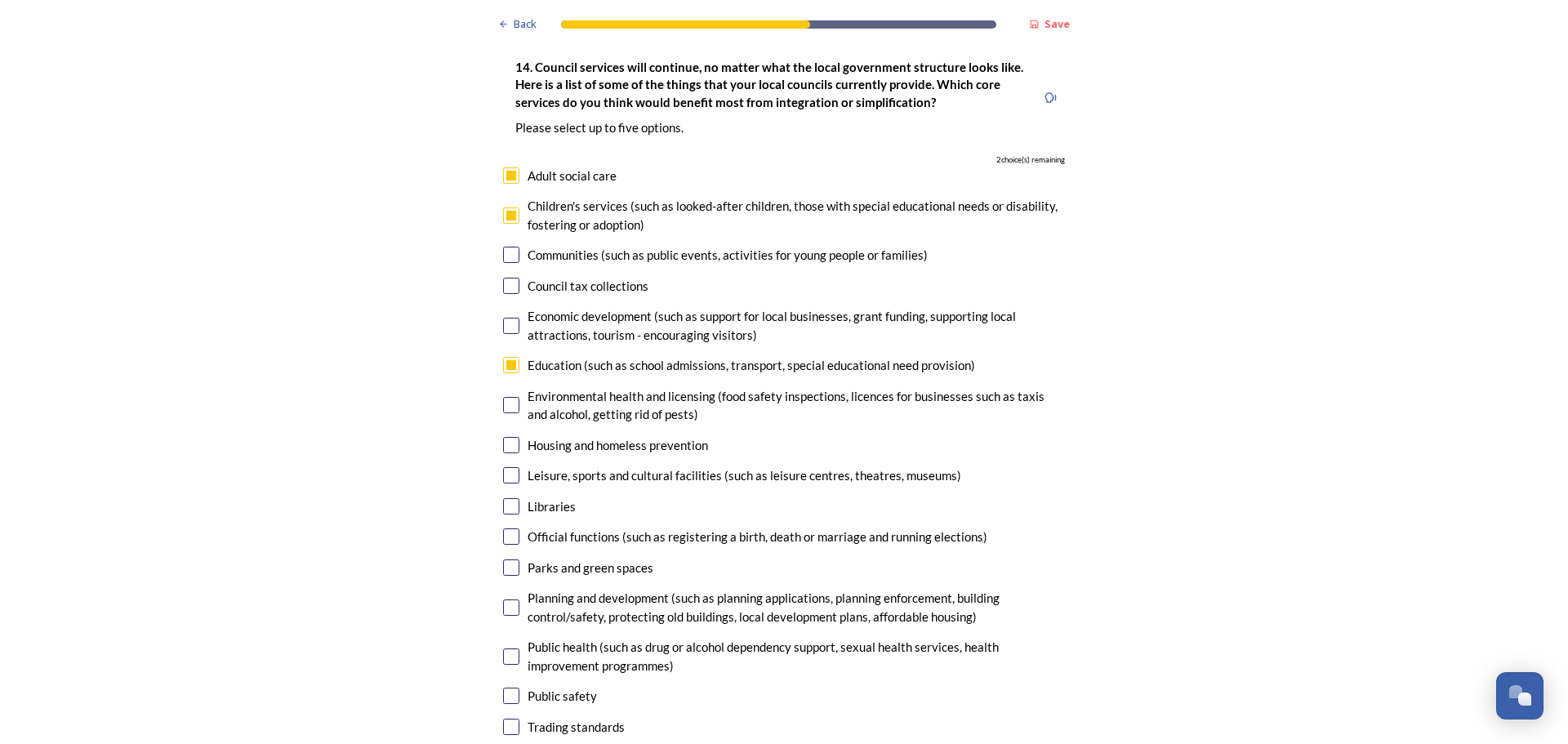 click at bounding box center [511, 445] 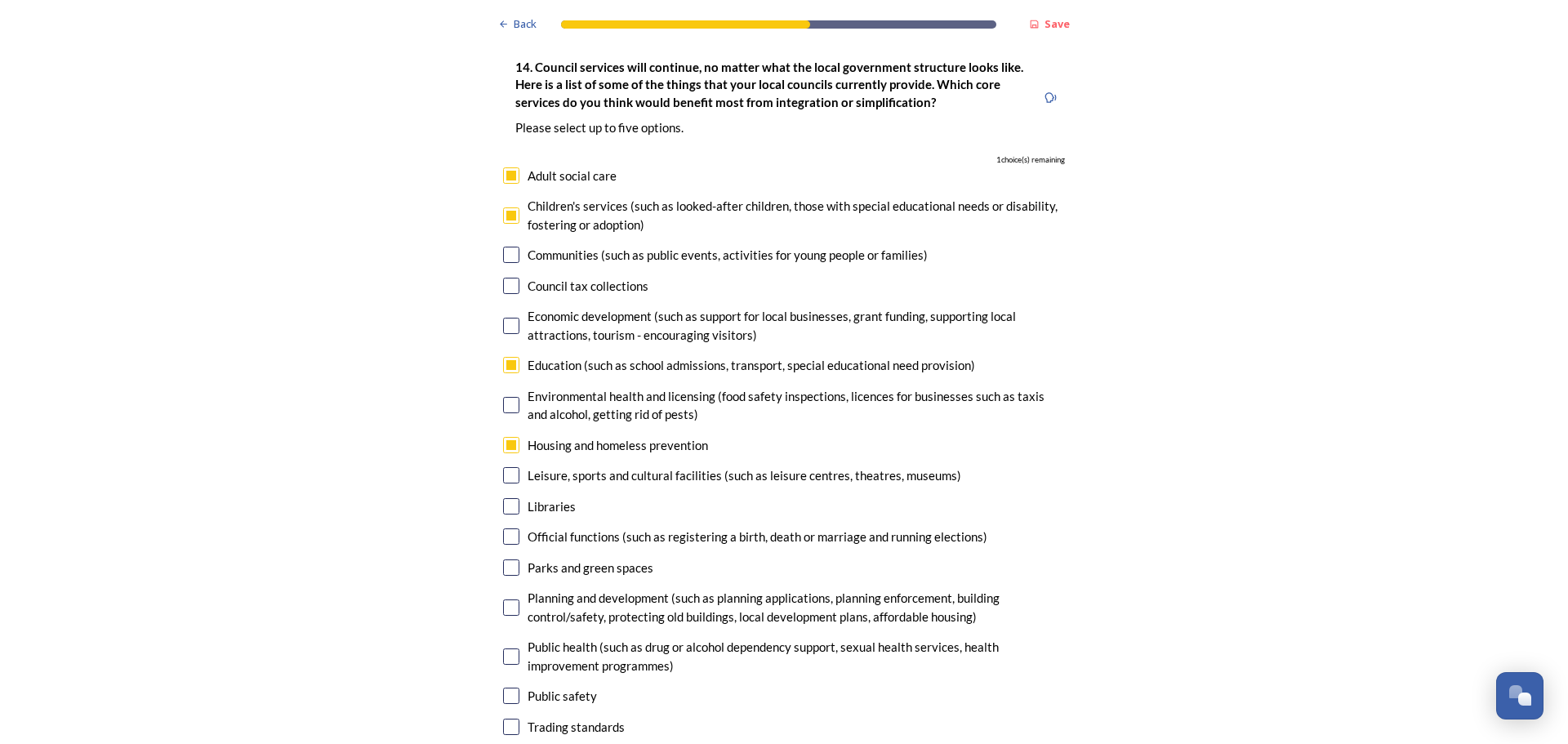 click at bounding box center [511, 445] 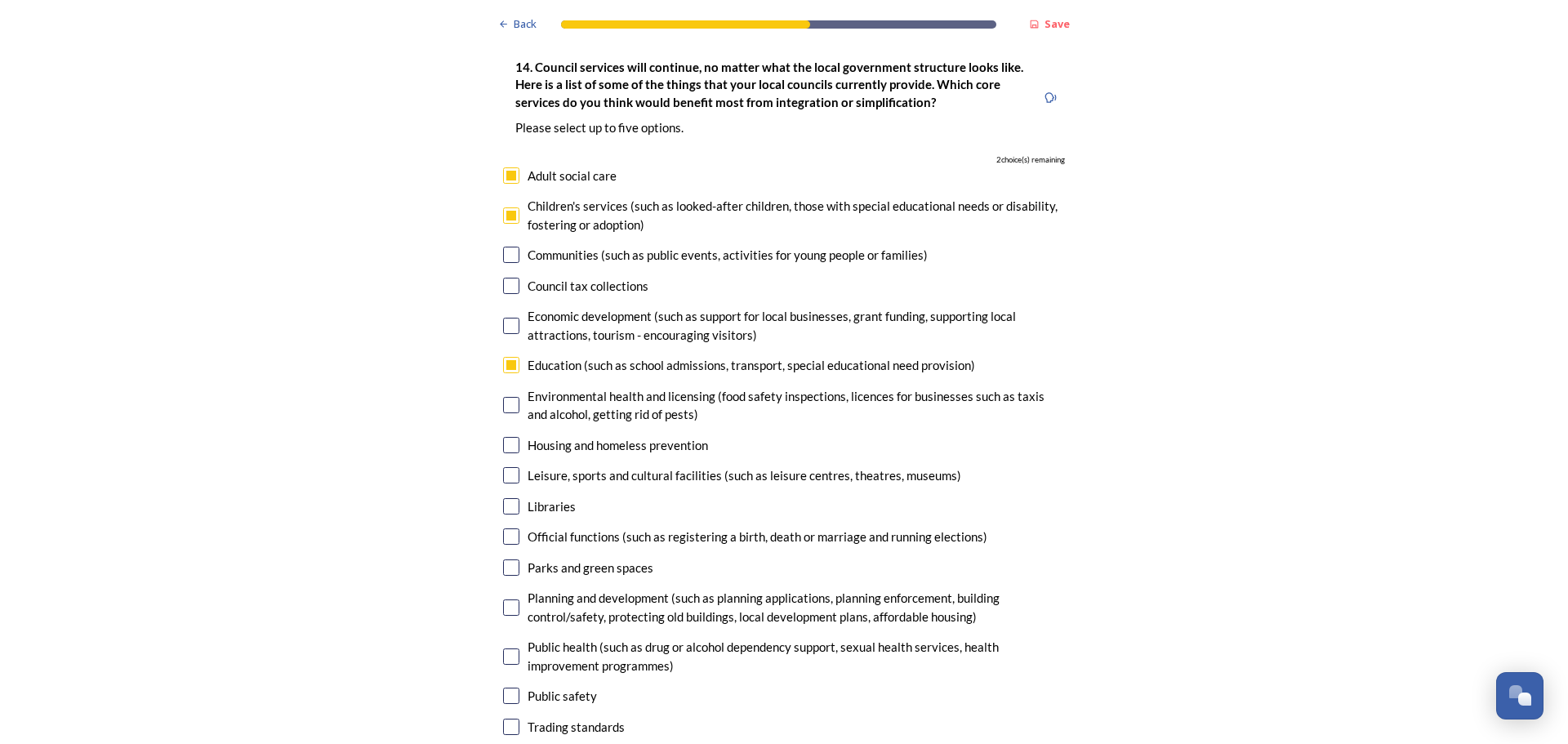 click at bounding box center (511, 445) 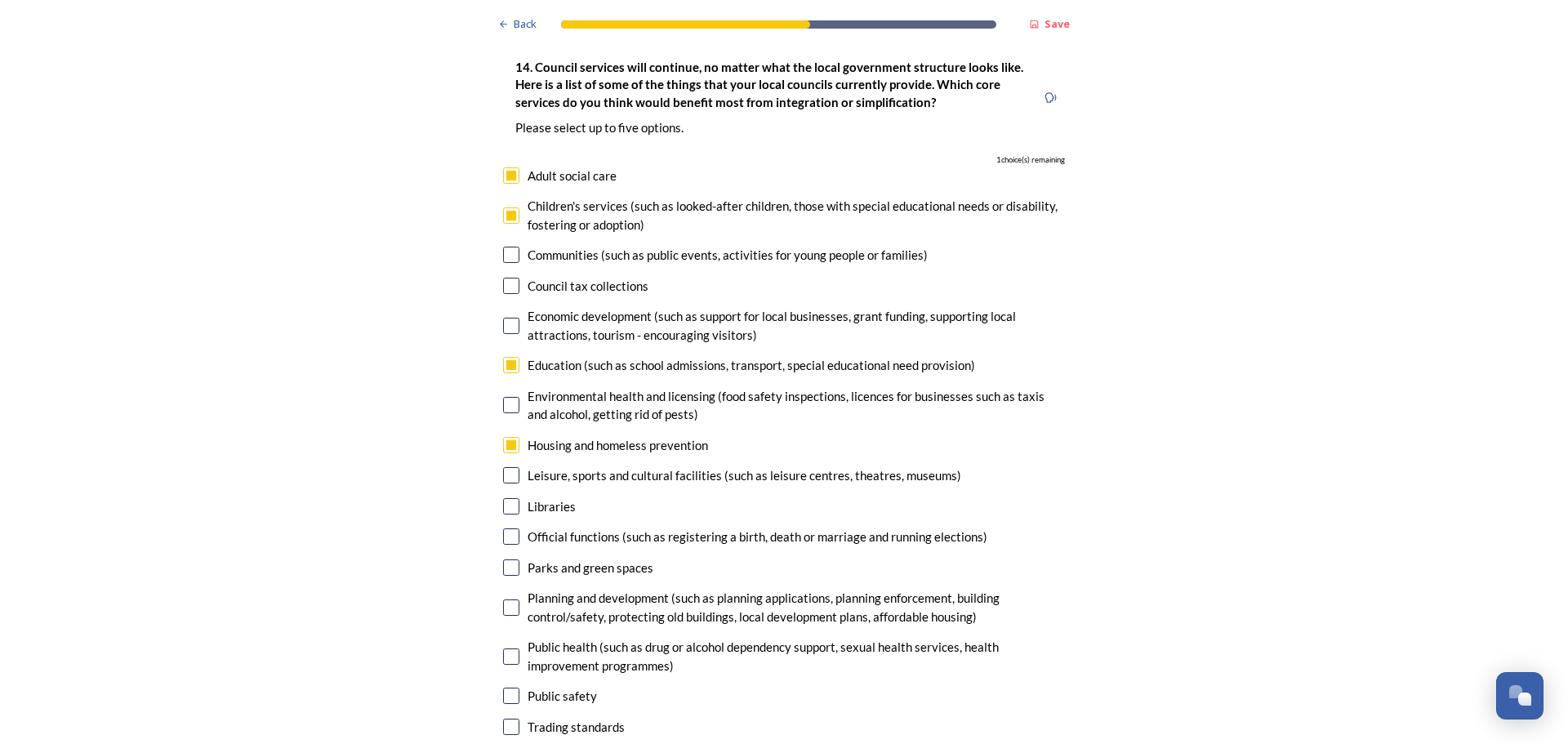 click at bounding box center [511, 788] 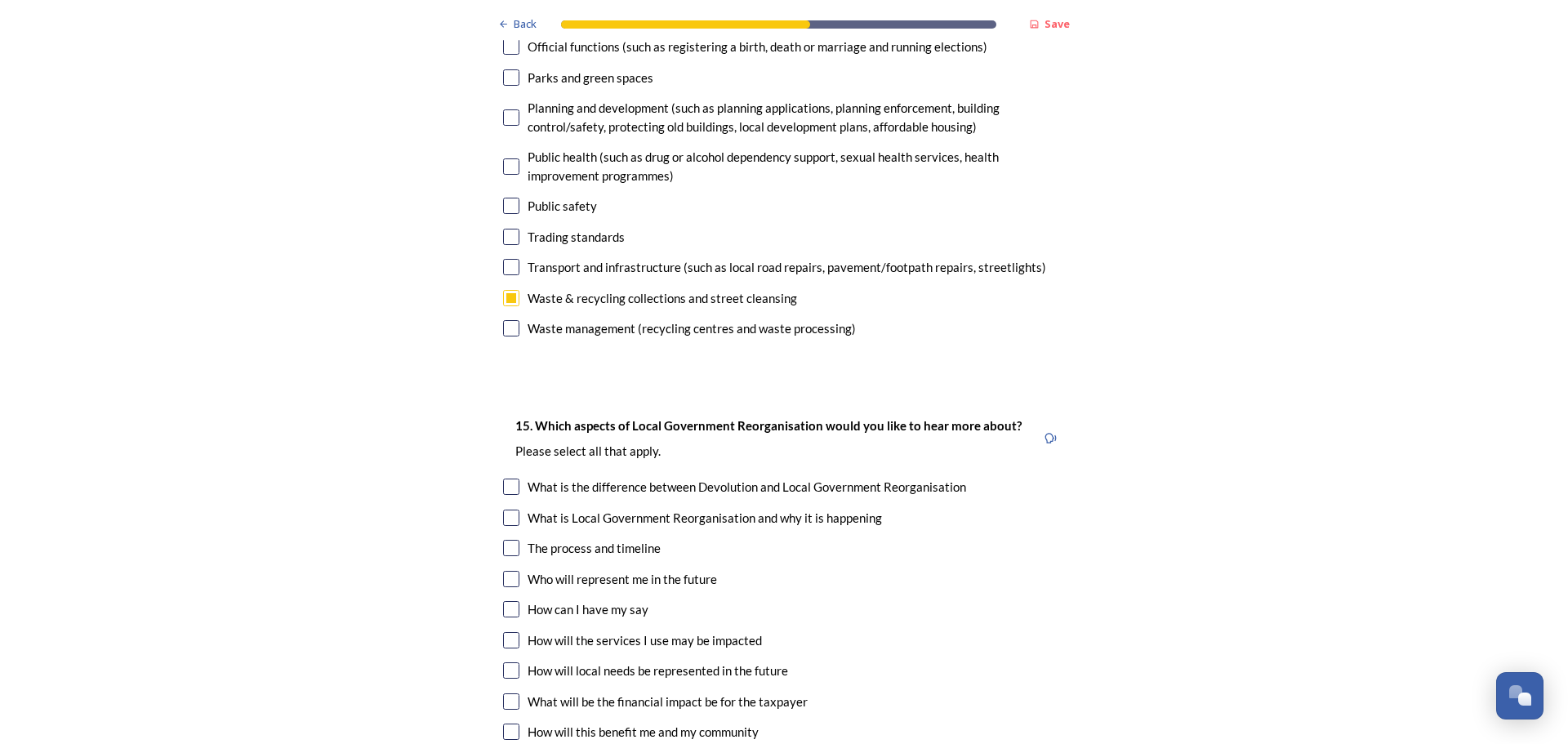 scroll, scrollTop: 4573, scrollLeft: 0, axis: vertical 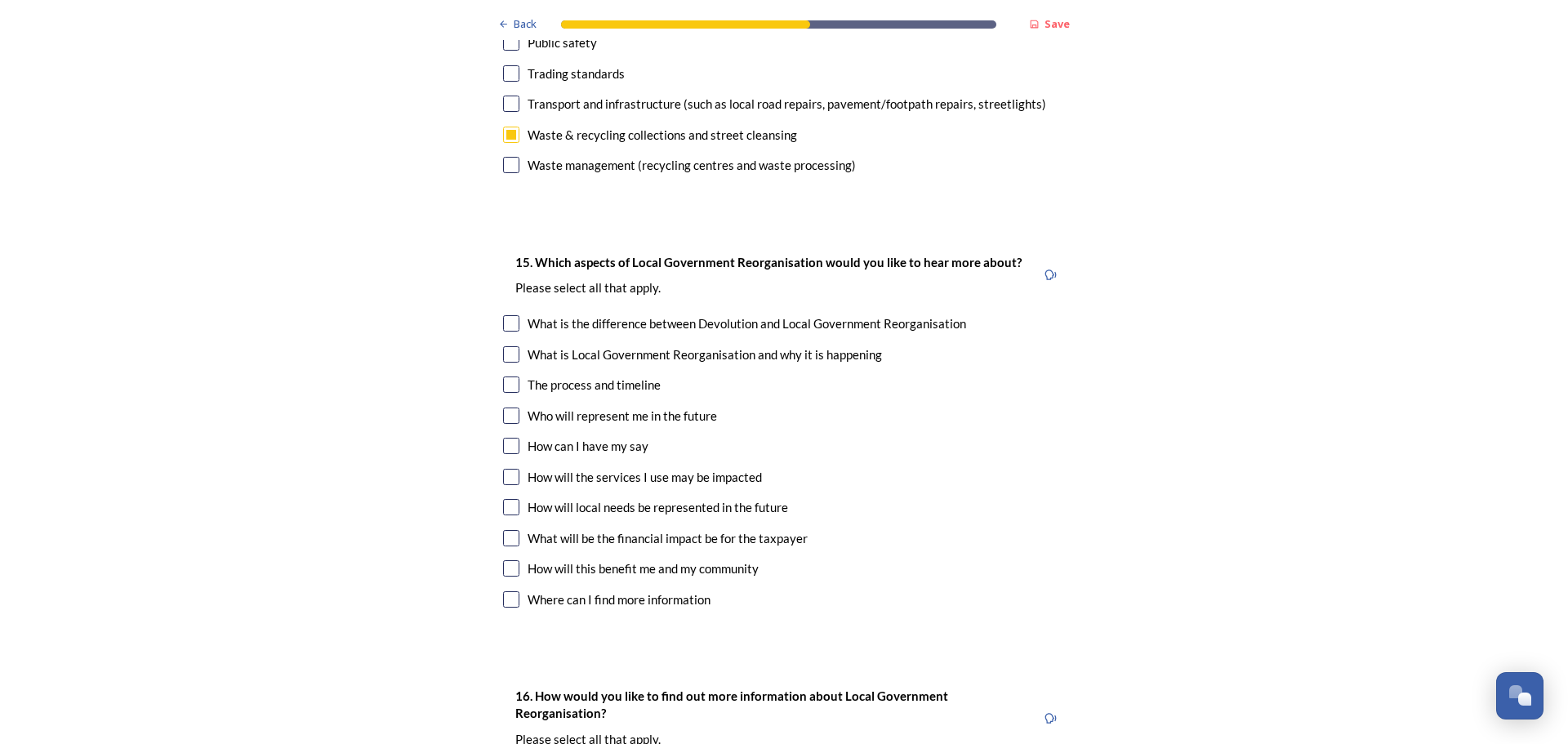click at bounding box center [511, 538] 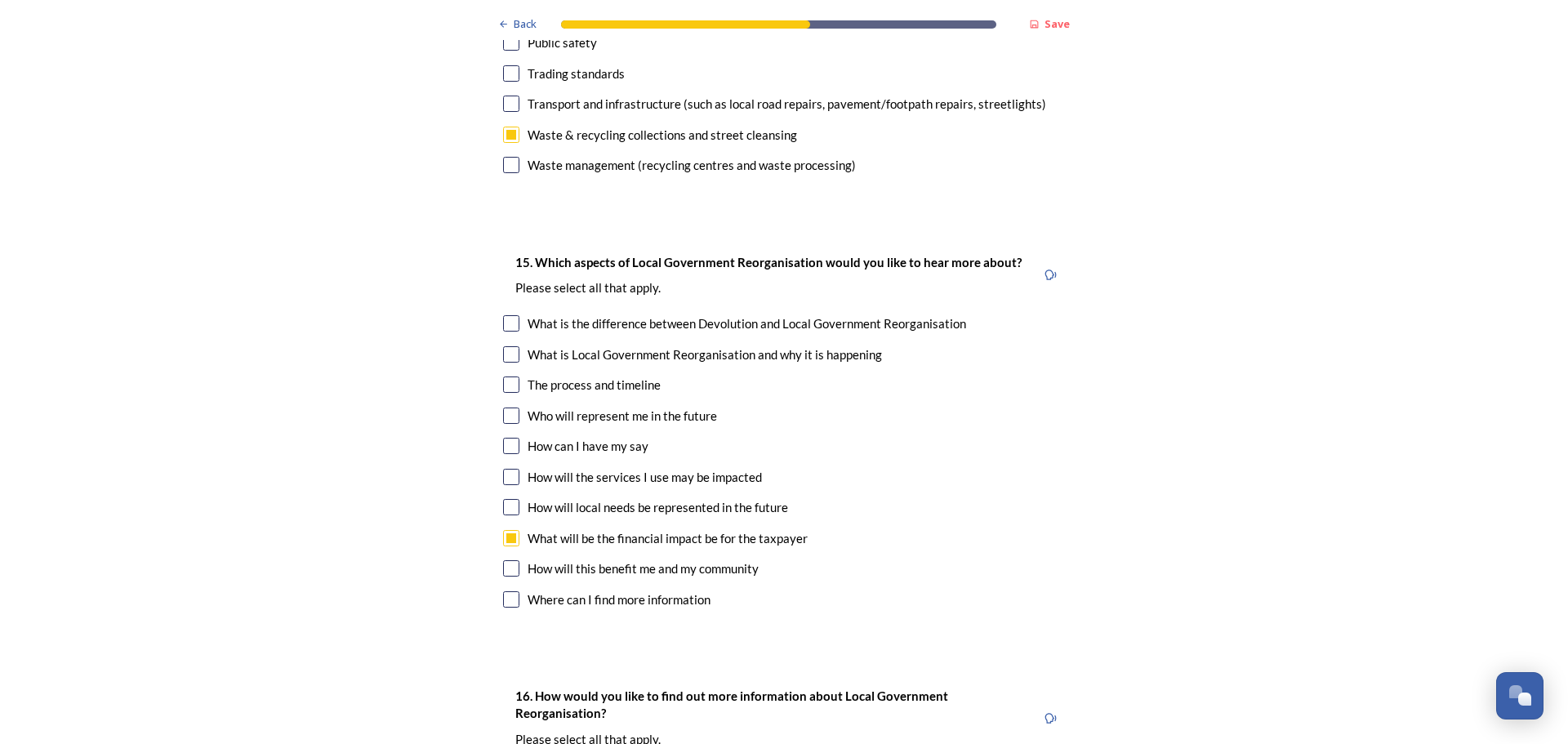 click at bounding box center [511, 385] 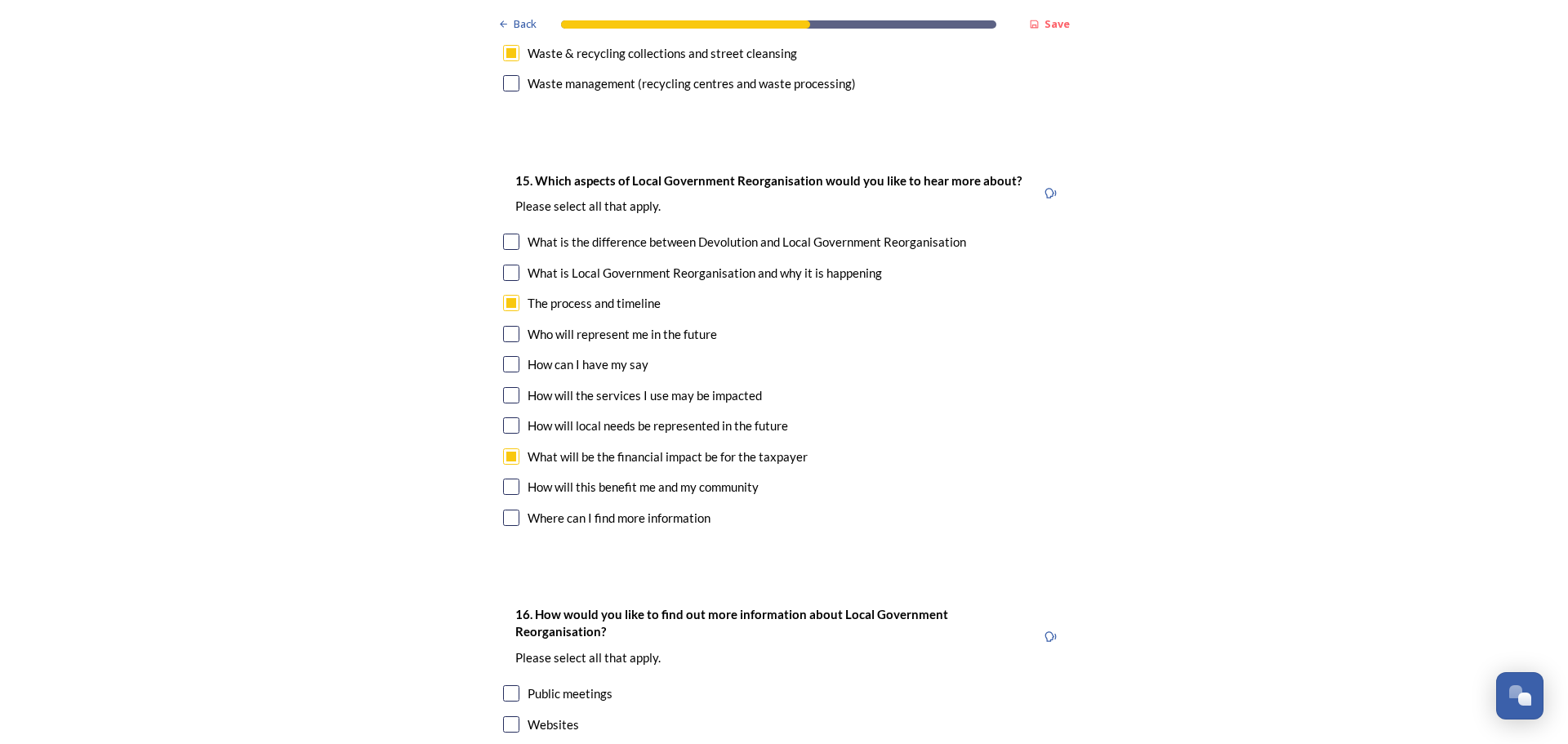 scroll, scrollTop: 4878, scrollLeft: 0, axis: vertical 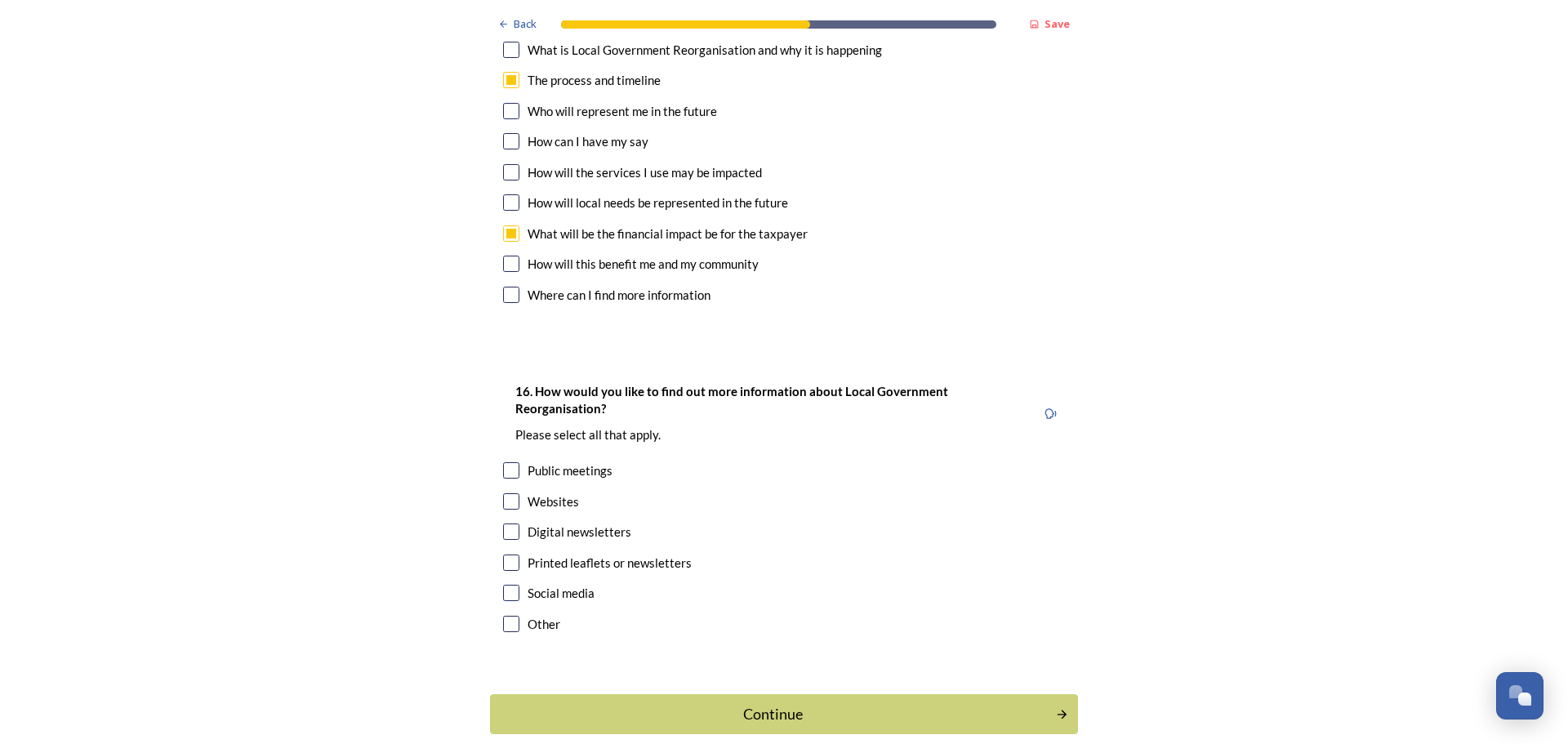 click at bounding box center [511, 501] 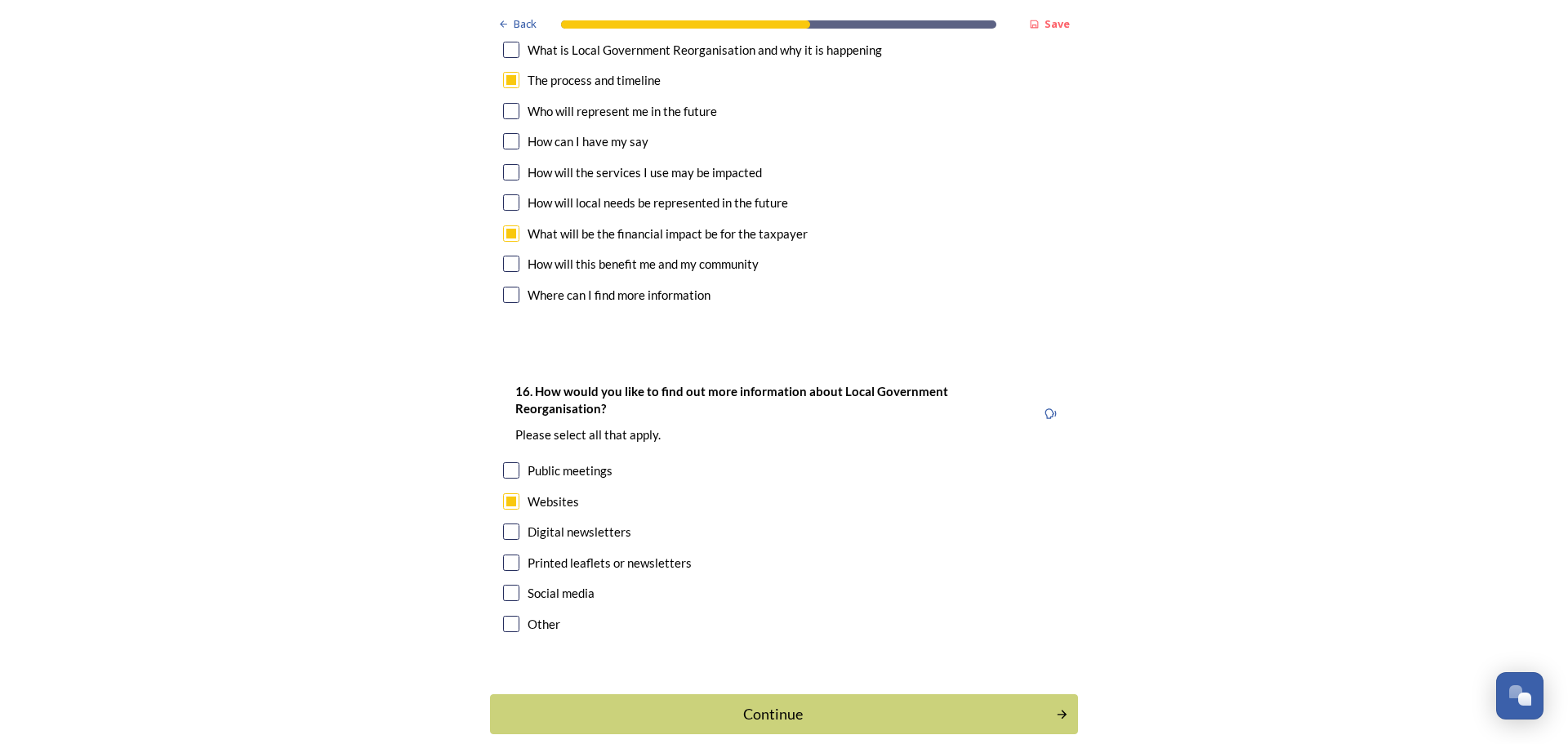 click at bounding box center [511, 593] 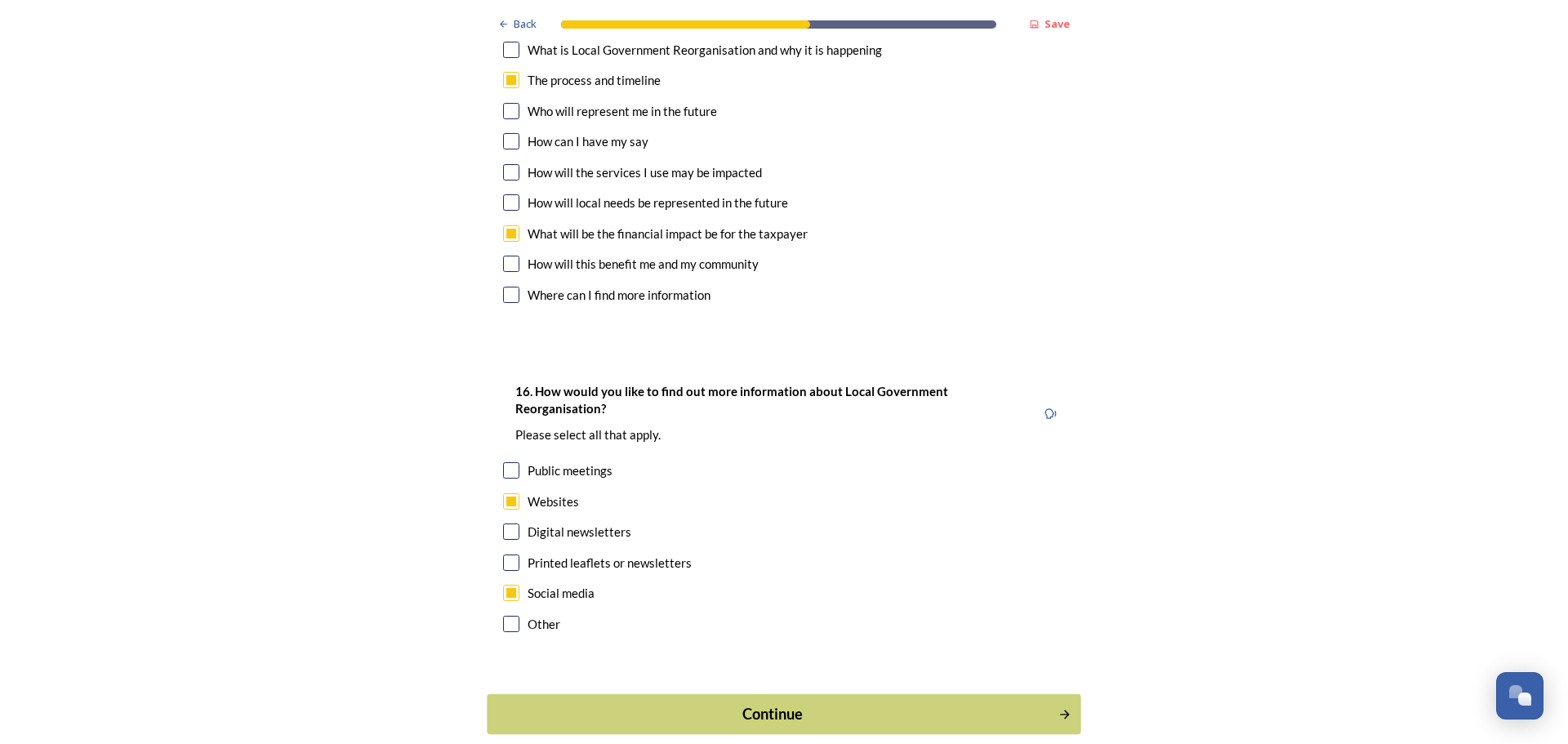 click on "Continue" at bounding box center [773, 714] 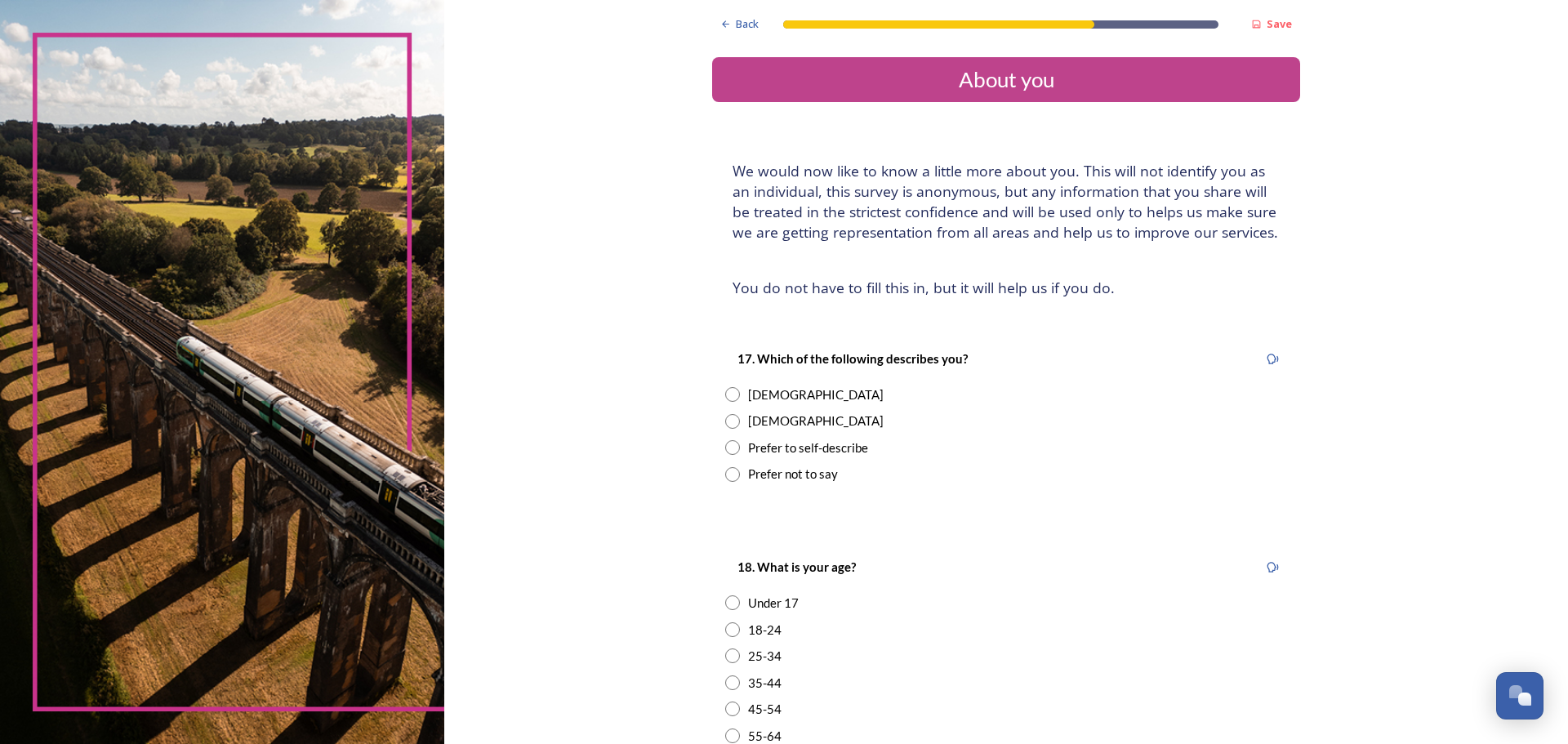 click at bounding box center (733, 421) 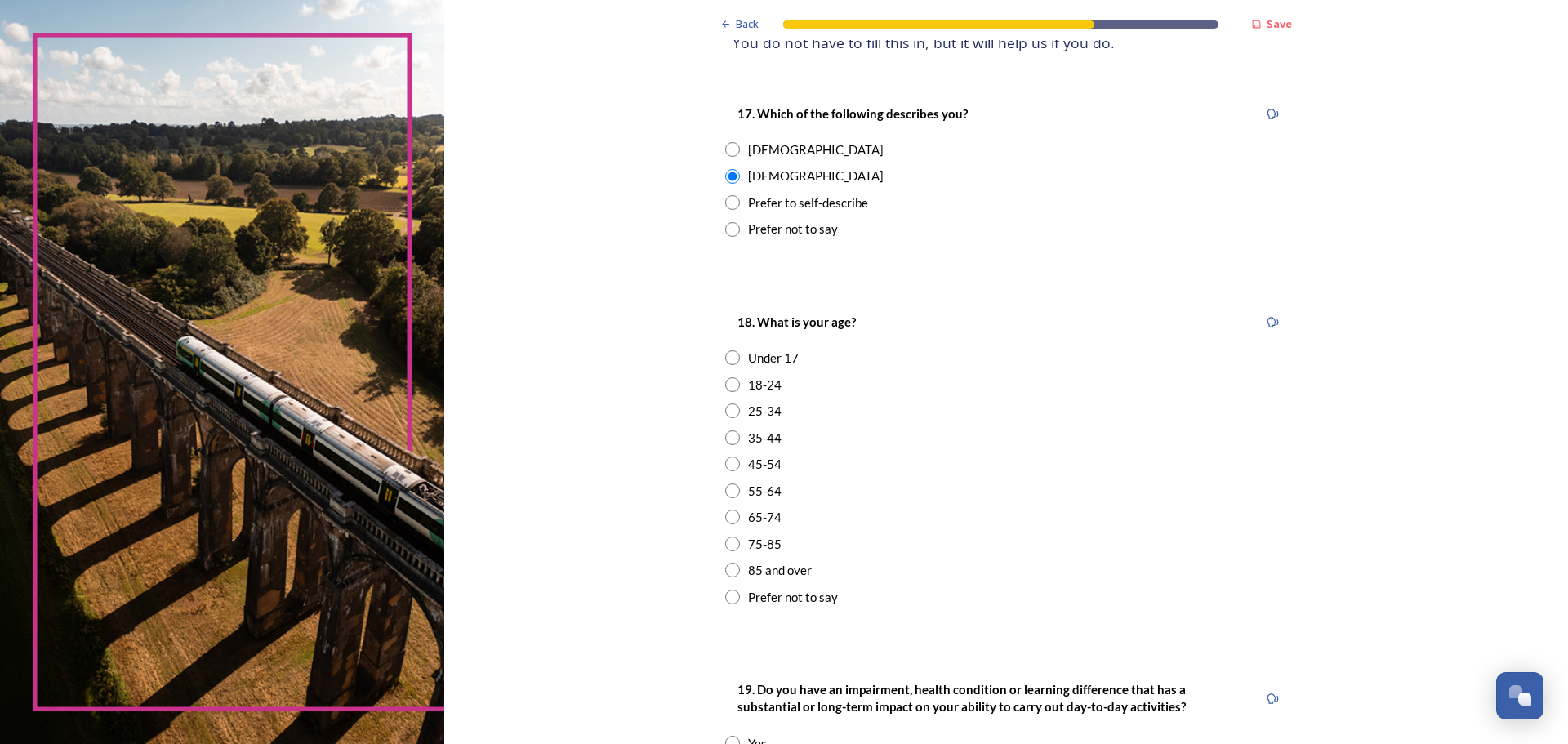scroll, scrollTop: 327, scrollLeft: 0, axis: vertical 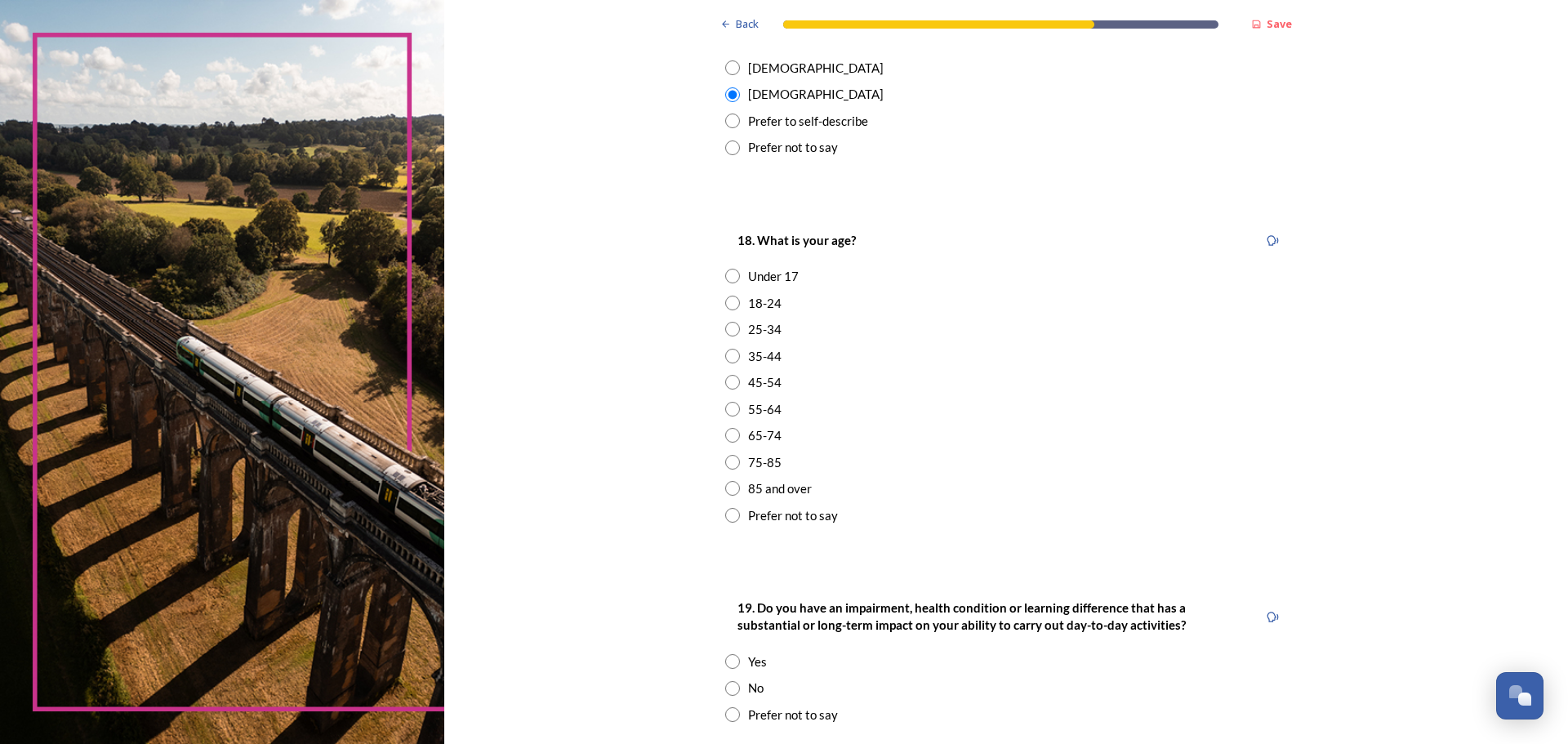 click at bounding box center [733, 409] 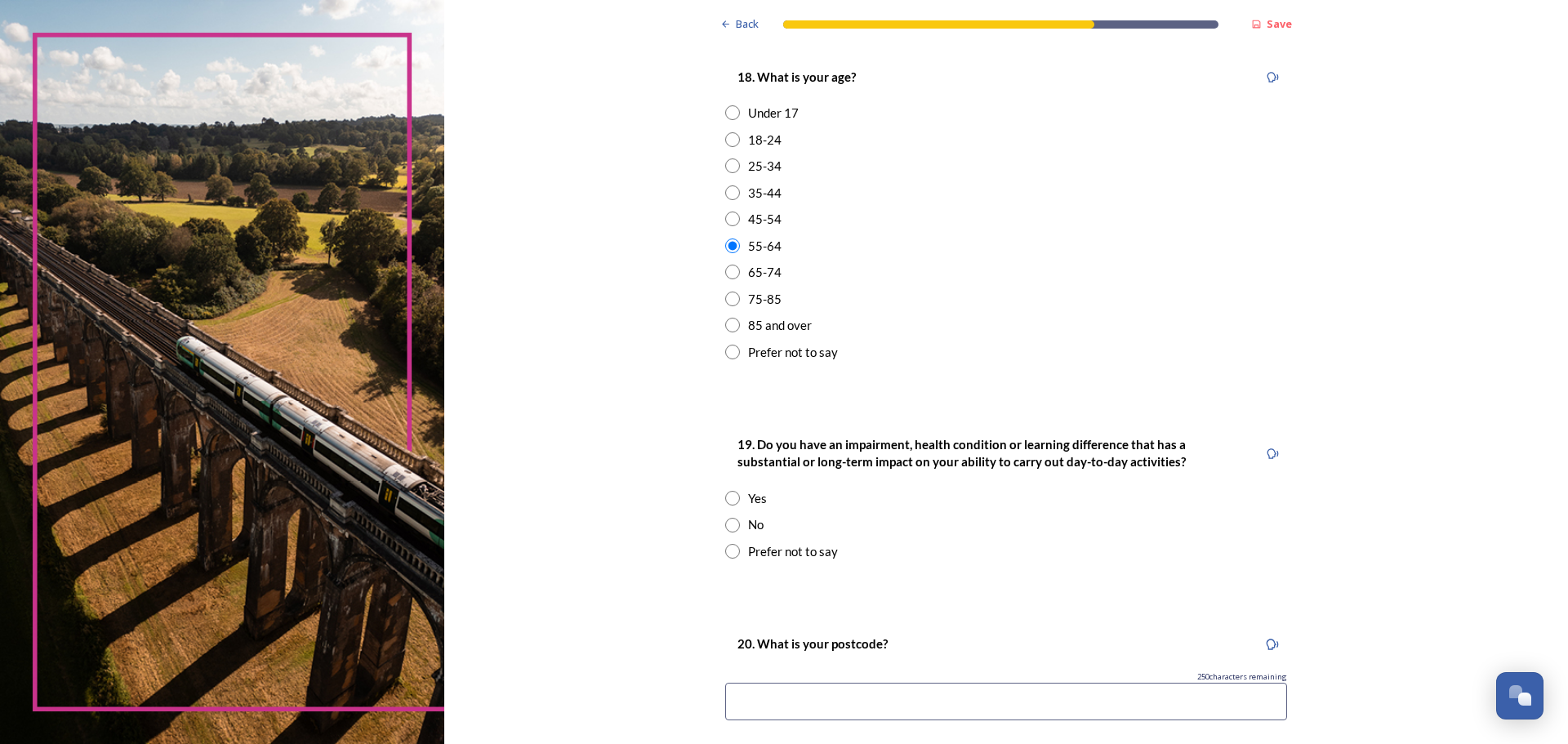 scroll, scrollTop: 653, scrollLeft: 0, axis: vertical 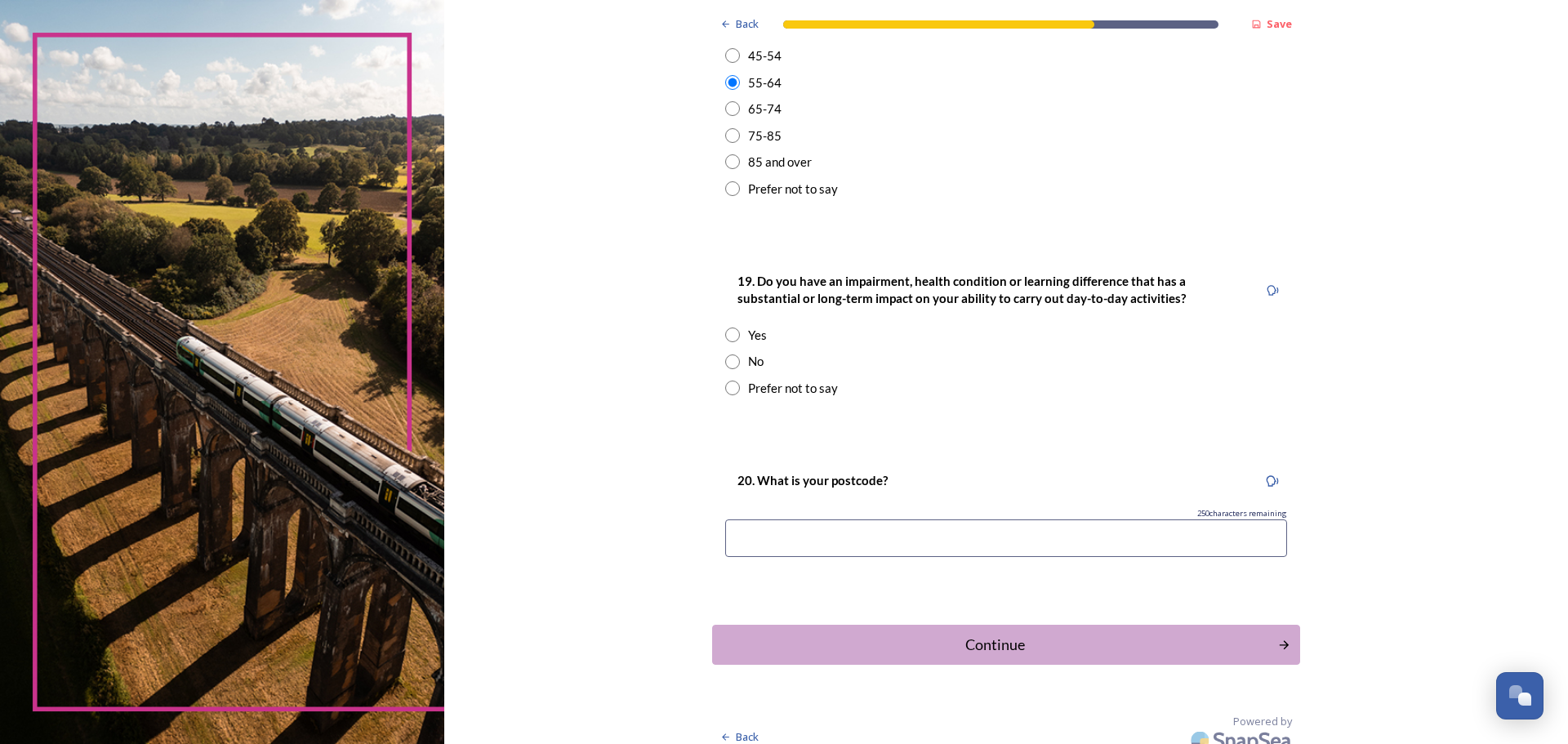 click at bounding box center (733, 362) 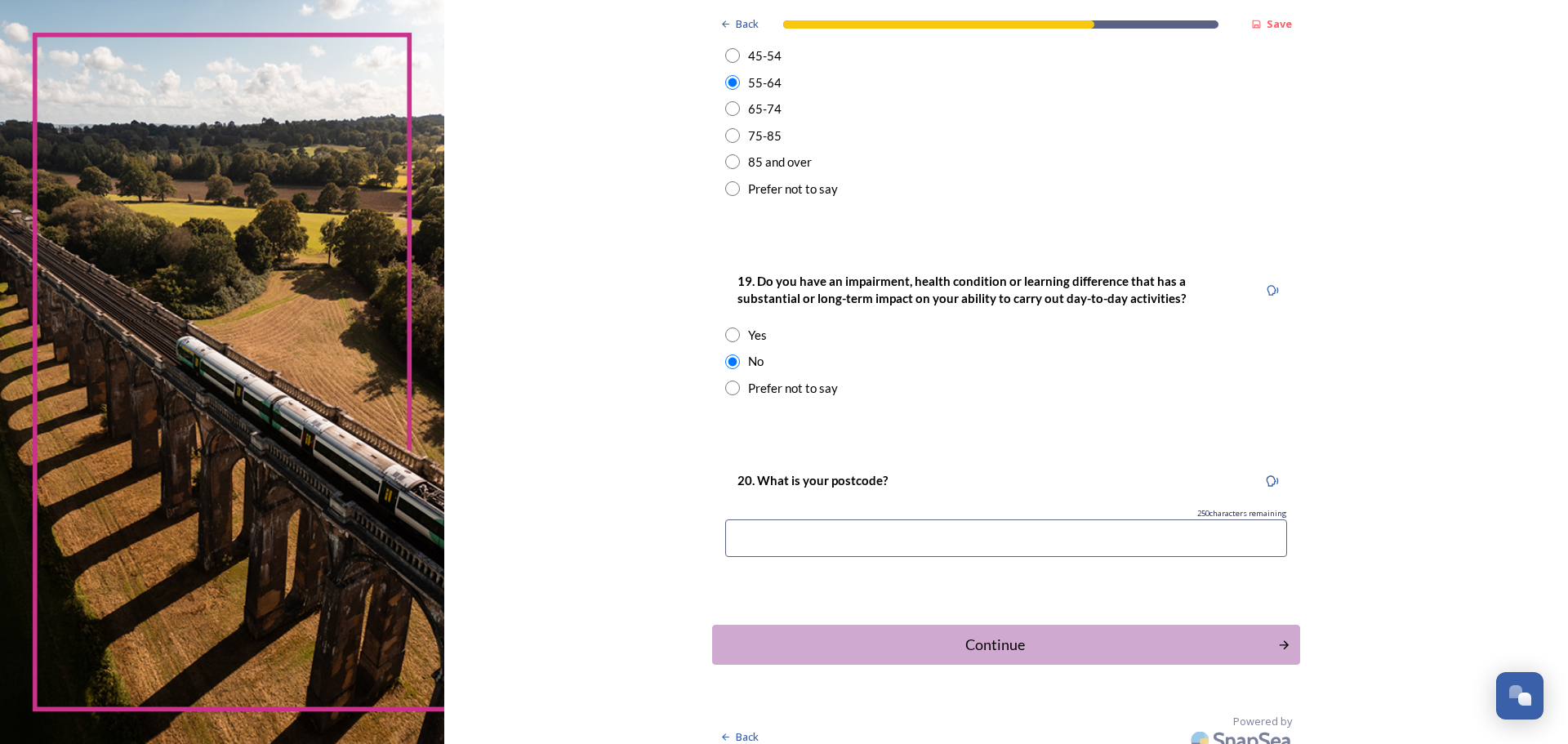 click at bounding box center (1006, 538) 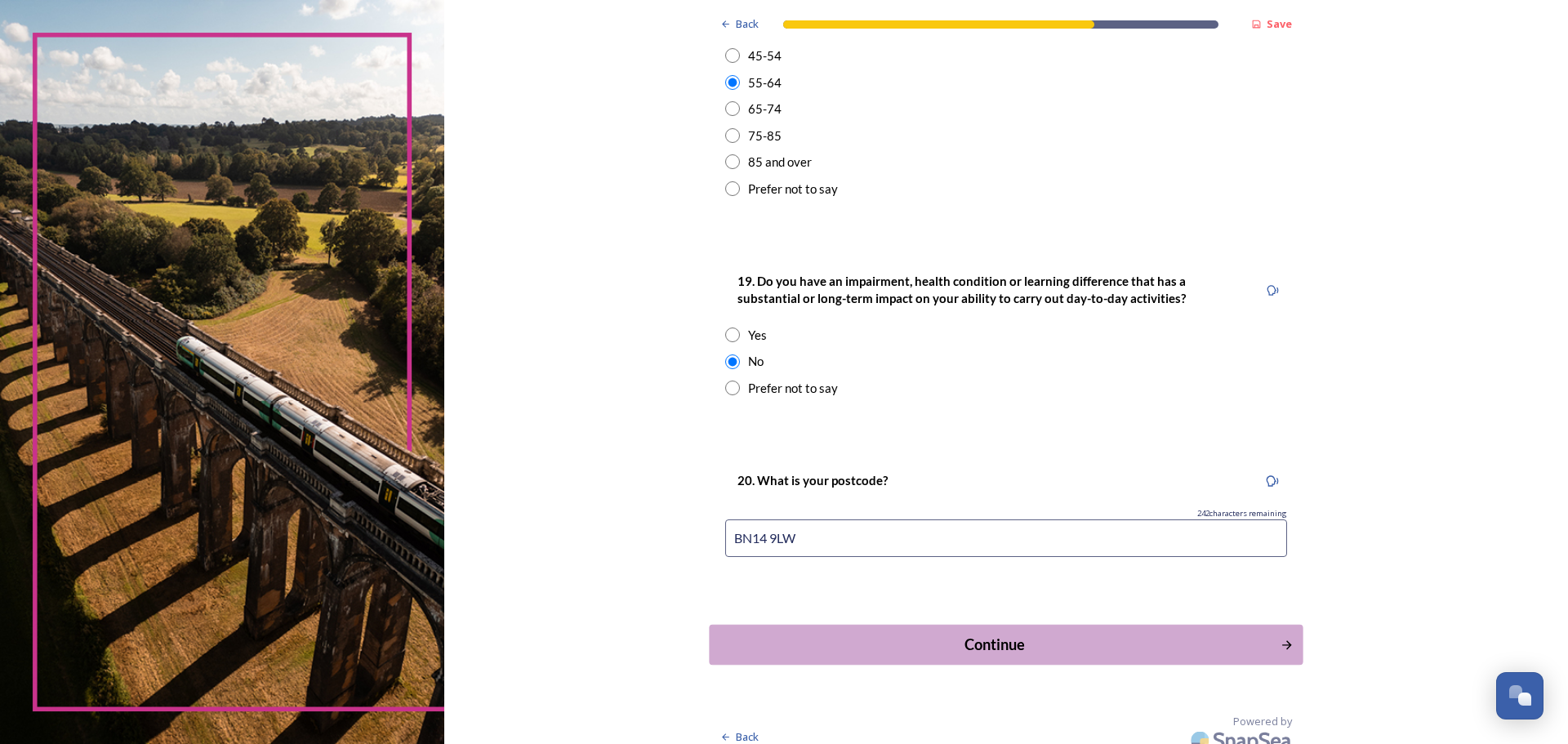 type on "BN14 9LW" 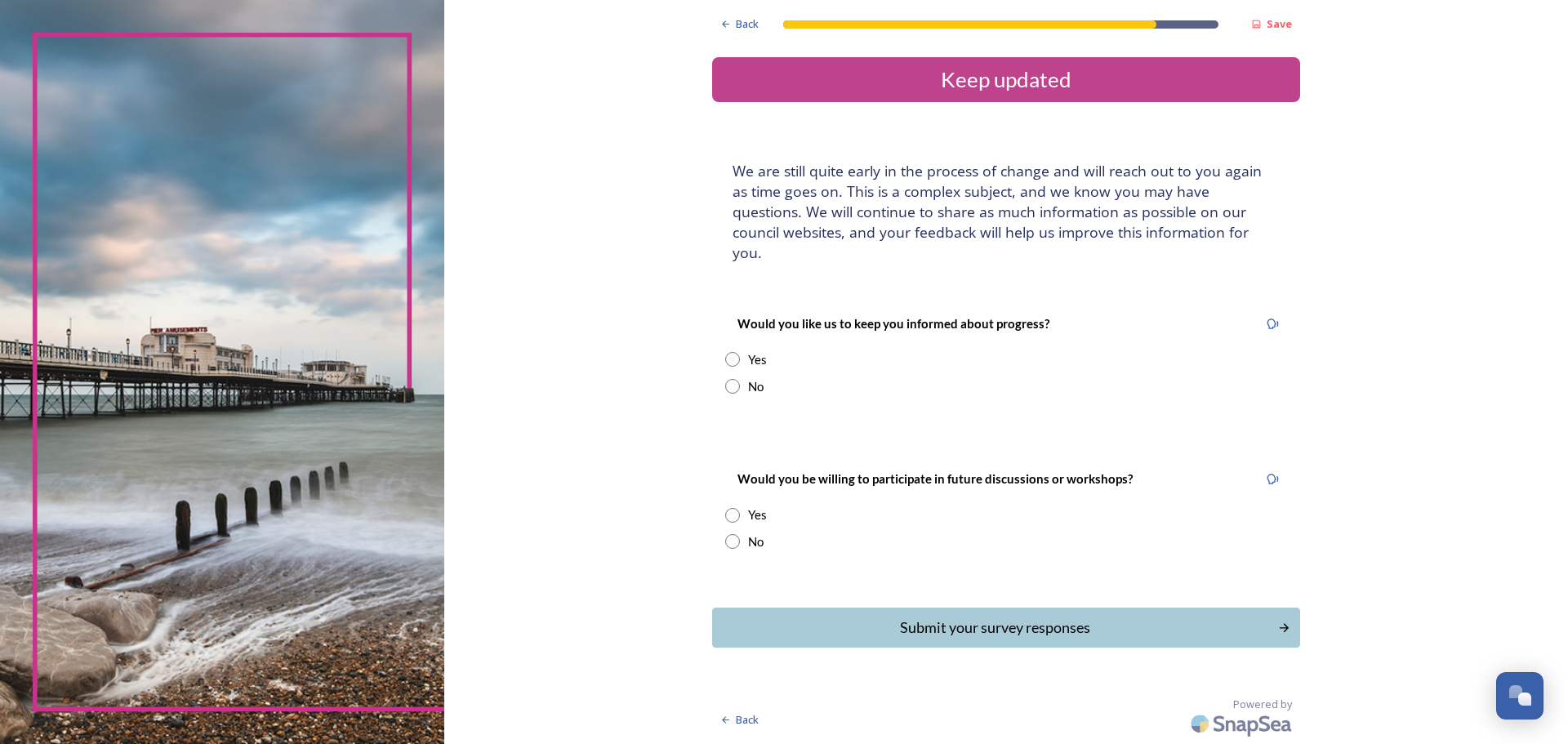 click at bounding box center [733, 386] 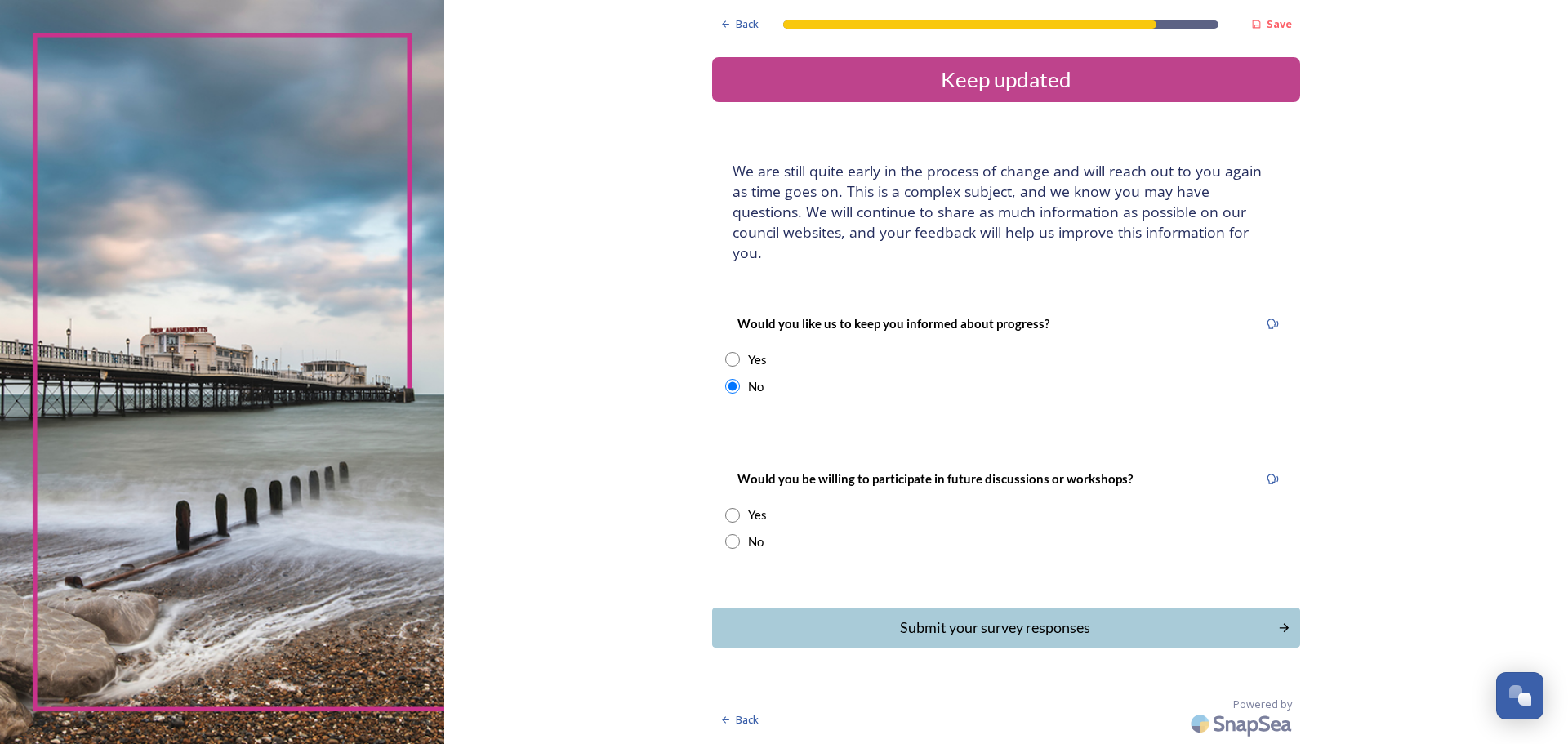 click at bounding box center (733, 541) 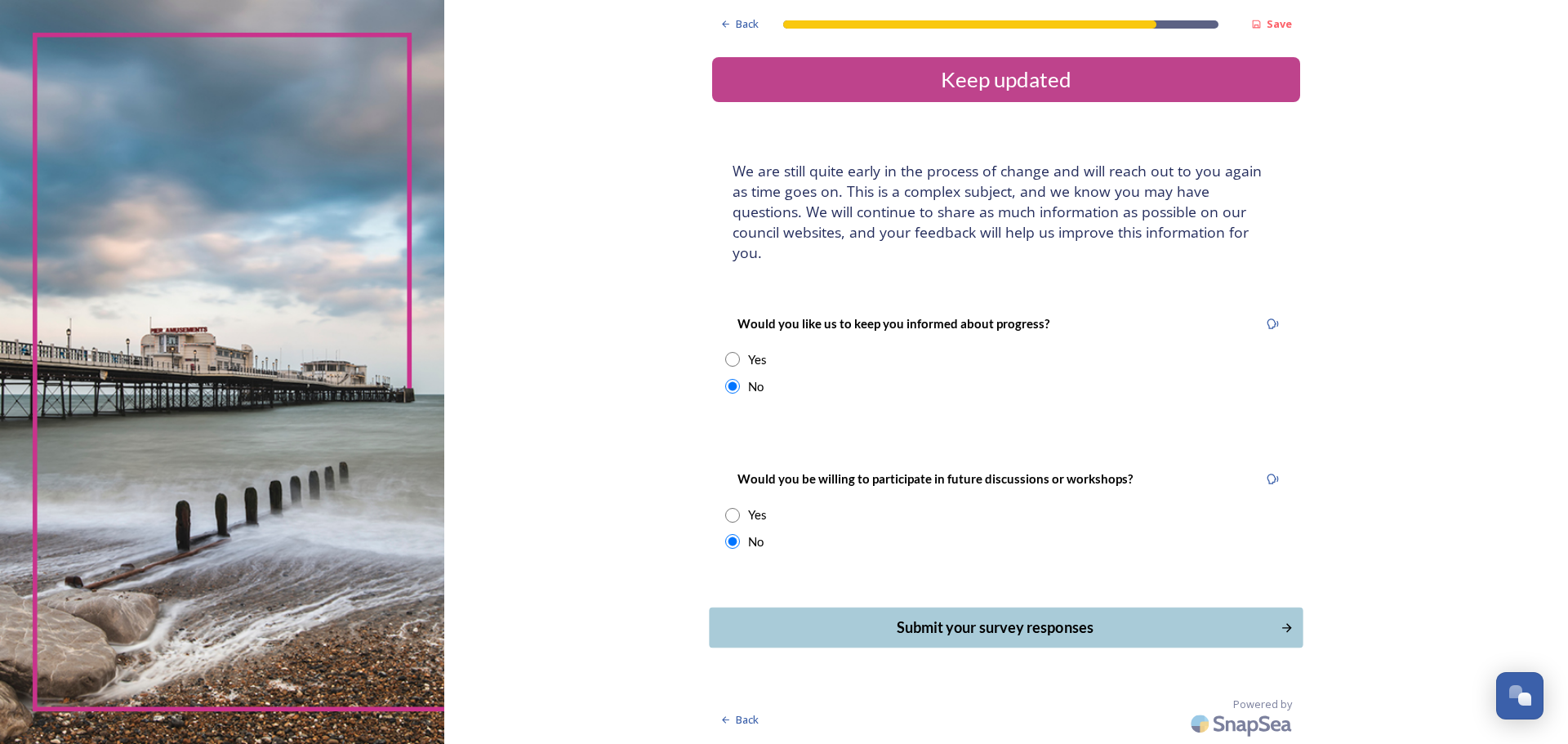 click on "Submit your survey responses" at bounding box center [995, 627] 